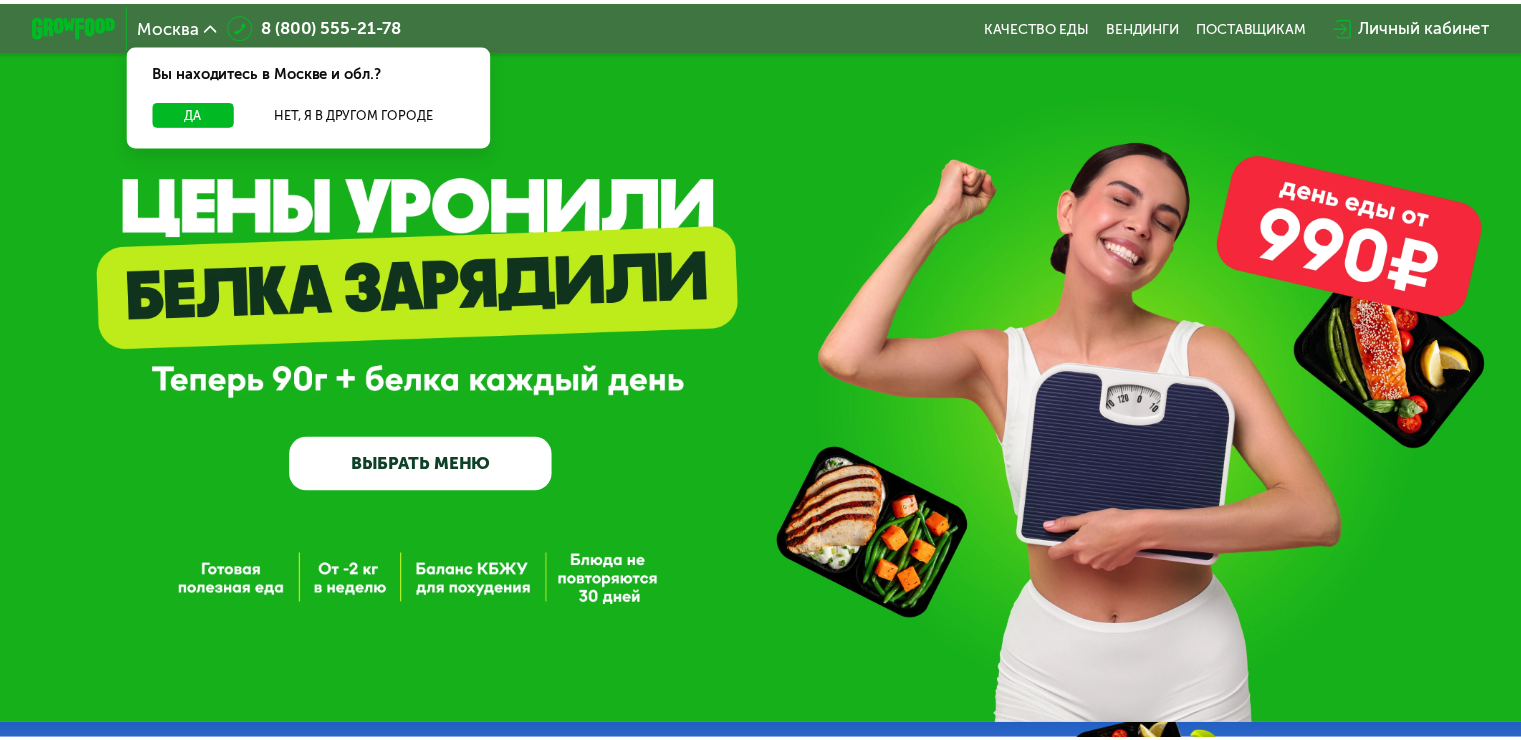 scroll, scrollTop: 0, scrollLeft: 0, axis: both 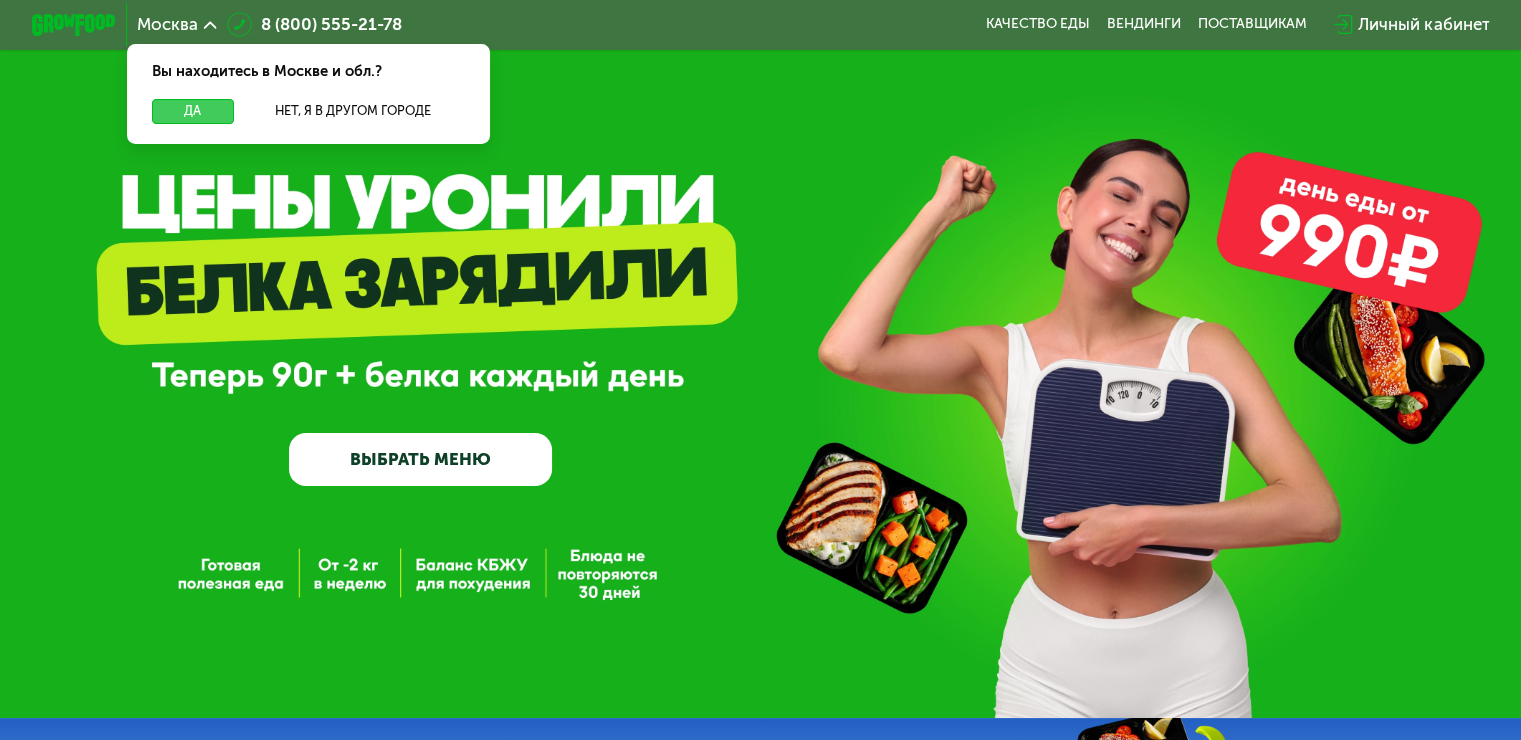 click on "Да" at bounding box center [192, 111] 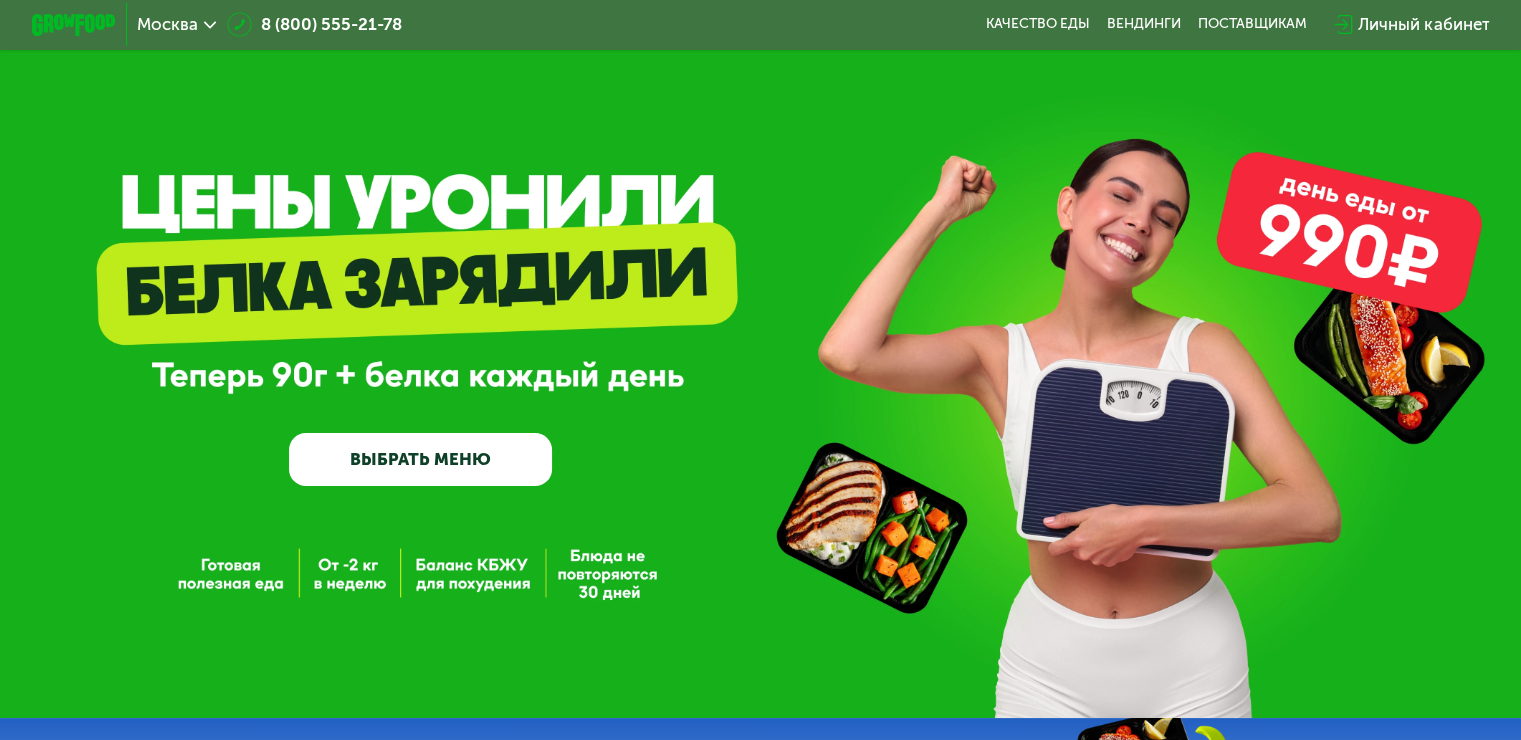 click on "Личный кабинет" at bounding box center [1423, 24] 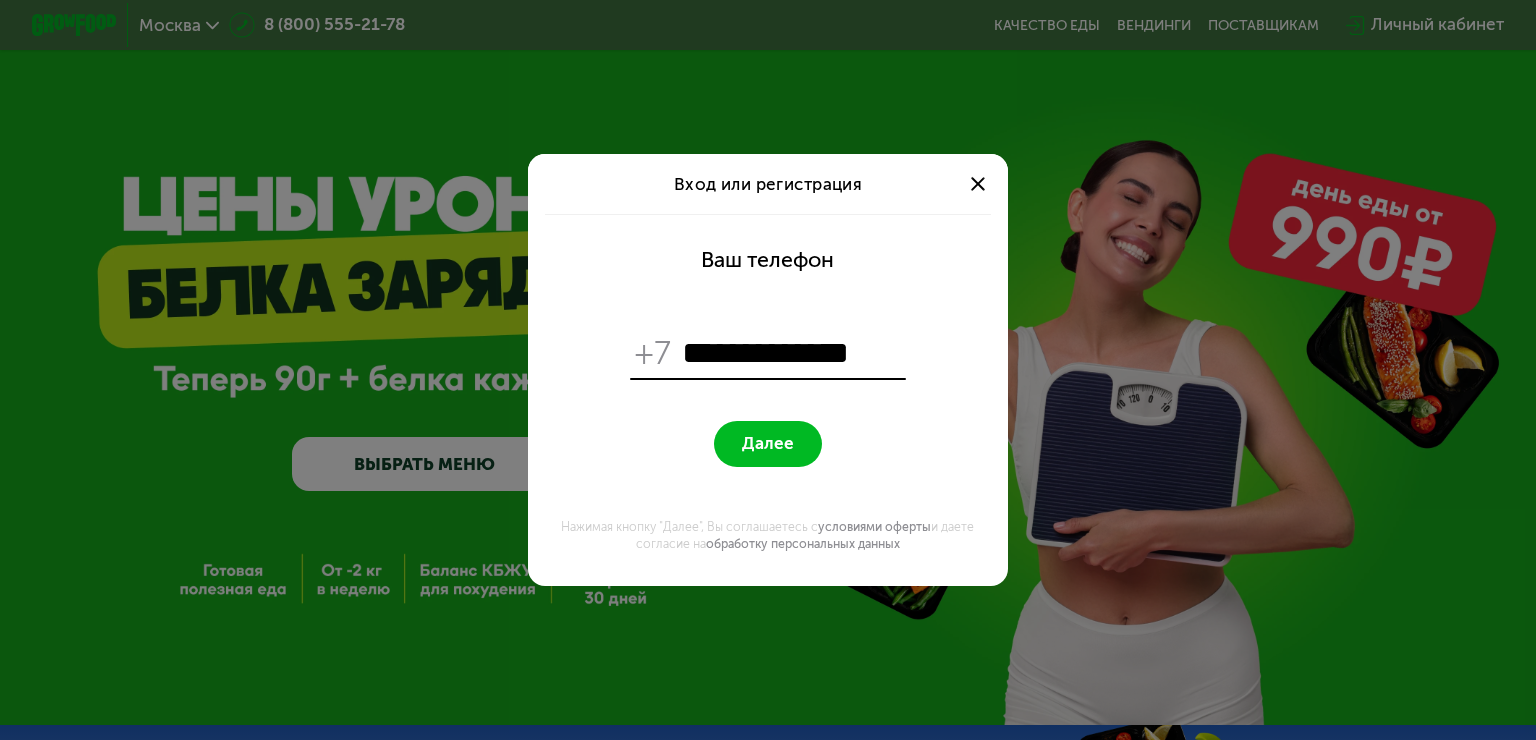 type on "**********" 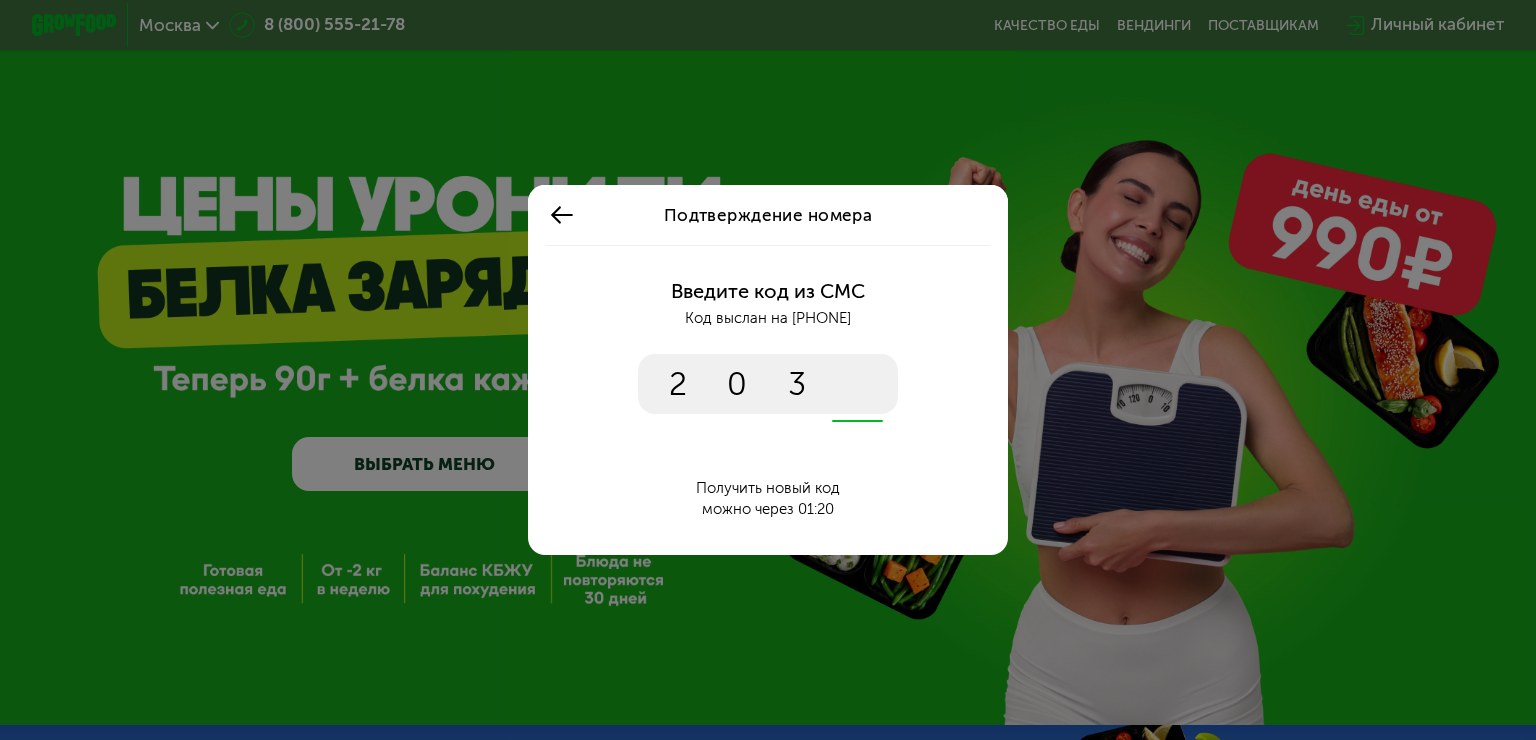type on "****" 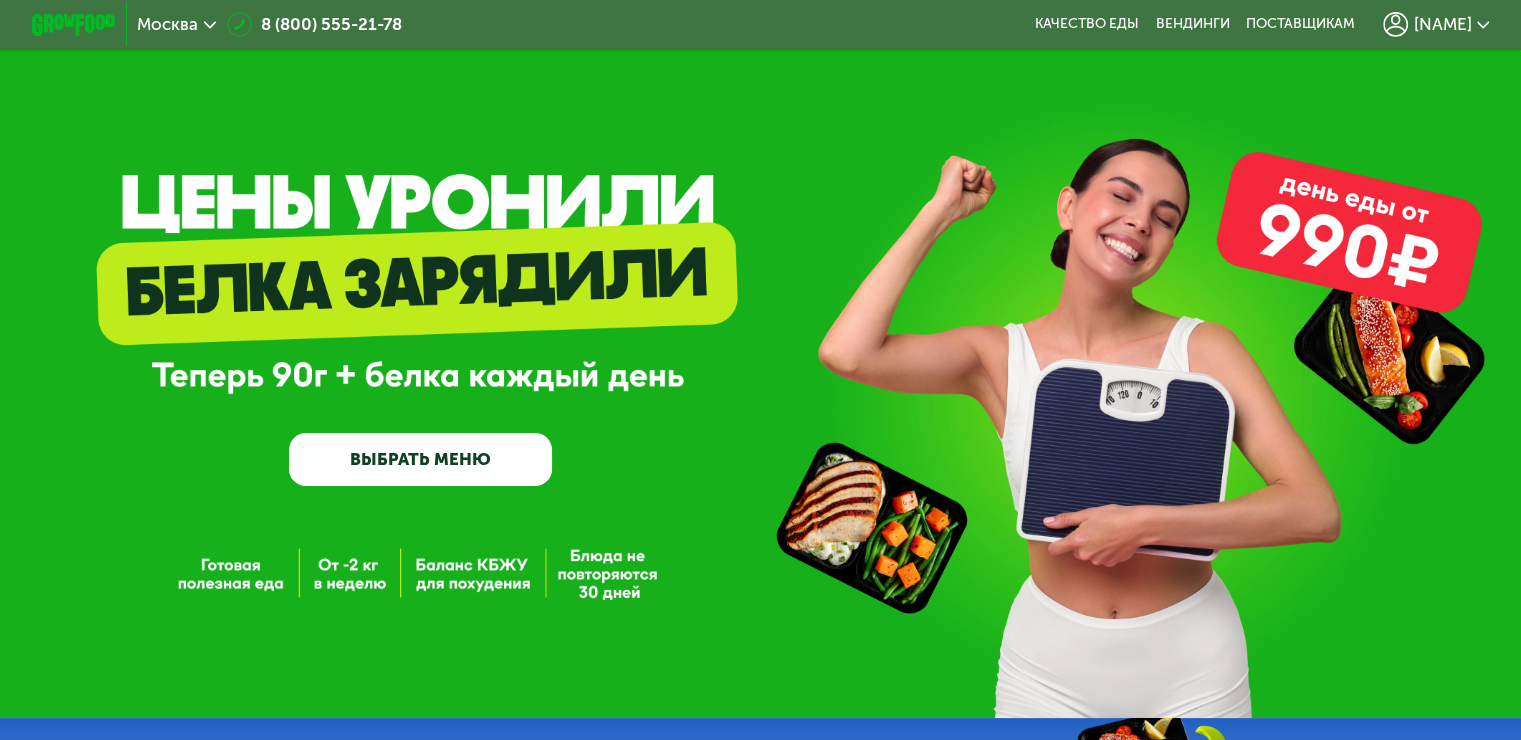 click on "[NAME]" 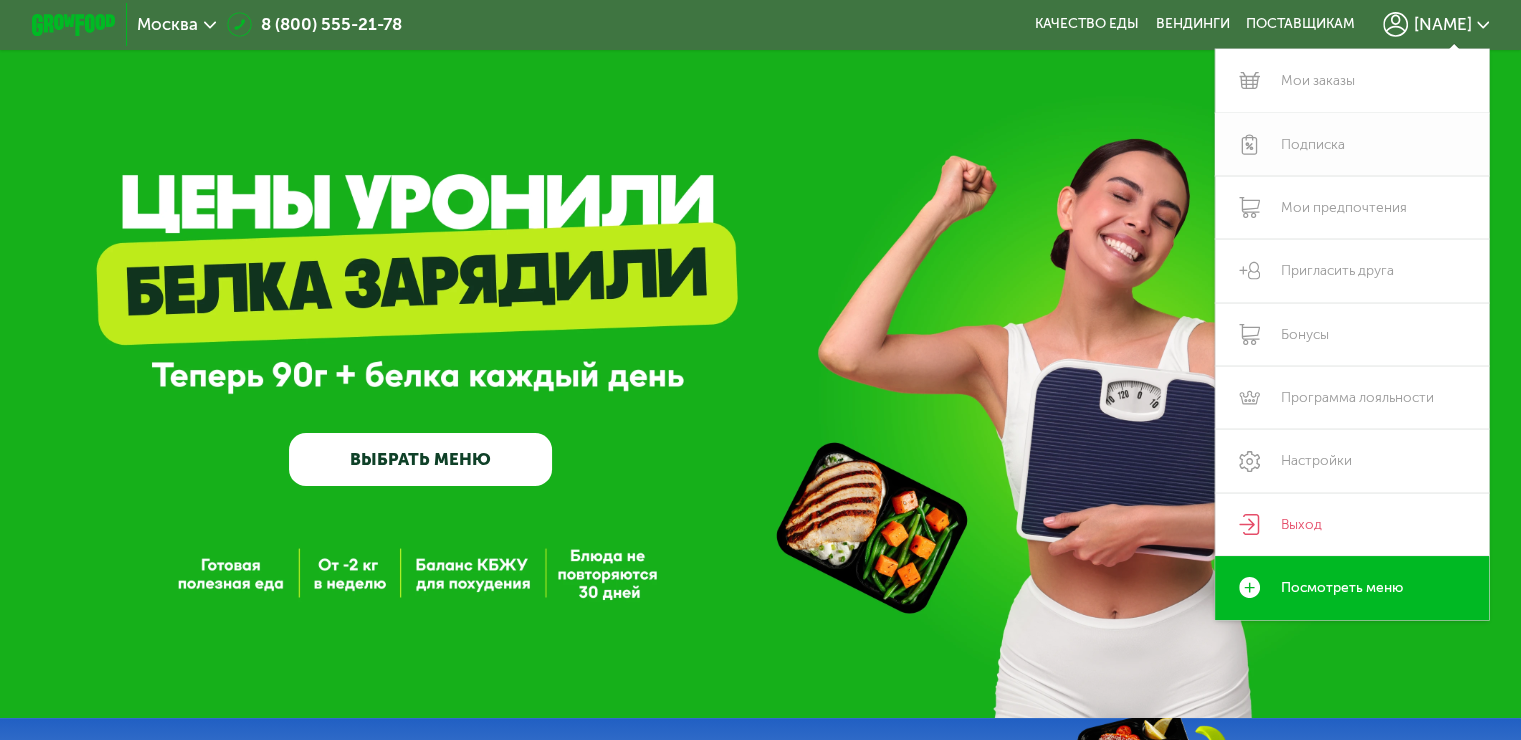 click on "Подписка" at bounding box center [1352, 144] 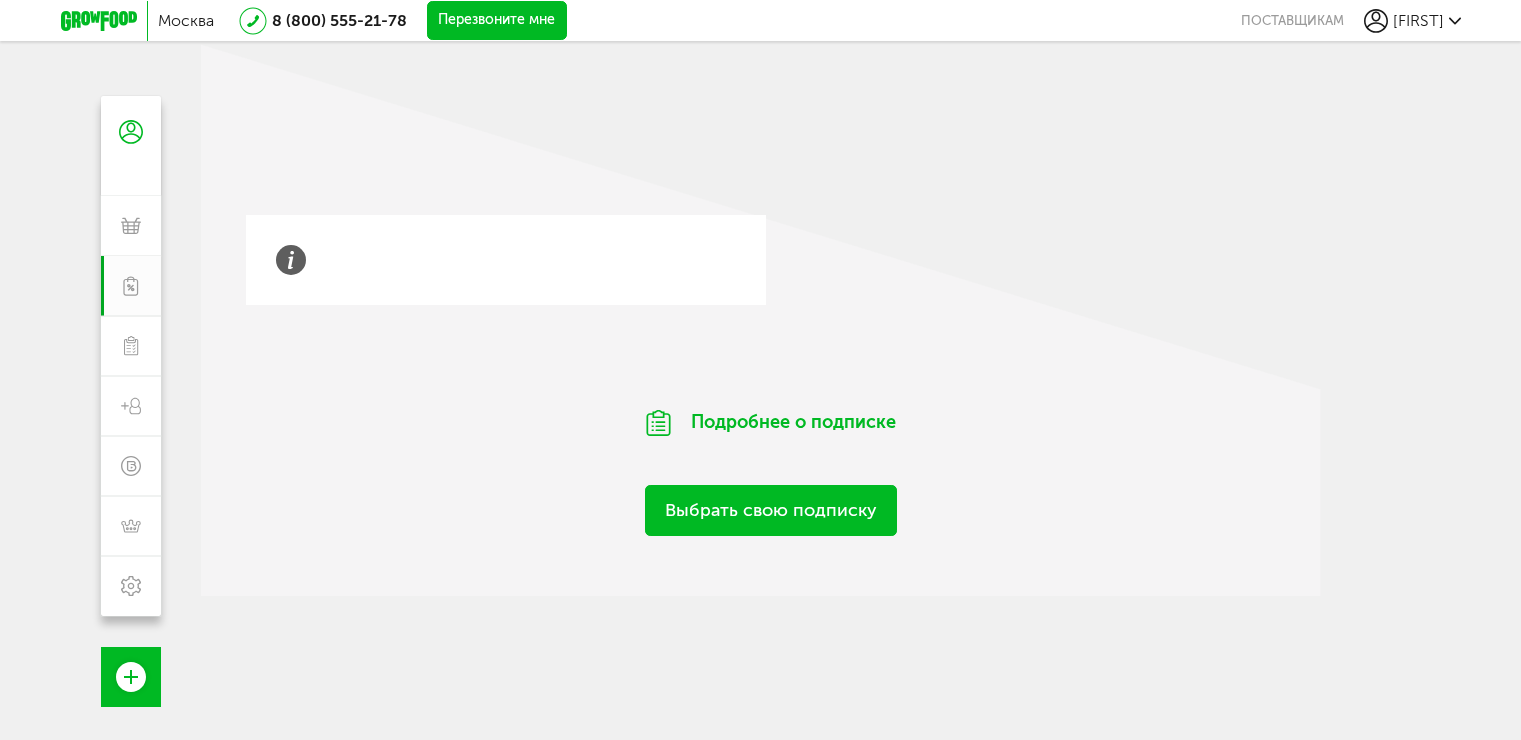 scroll, scrollTop: 0, scrollLeft: 0, axis: both 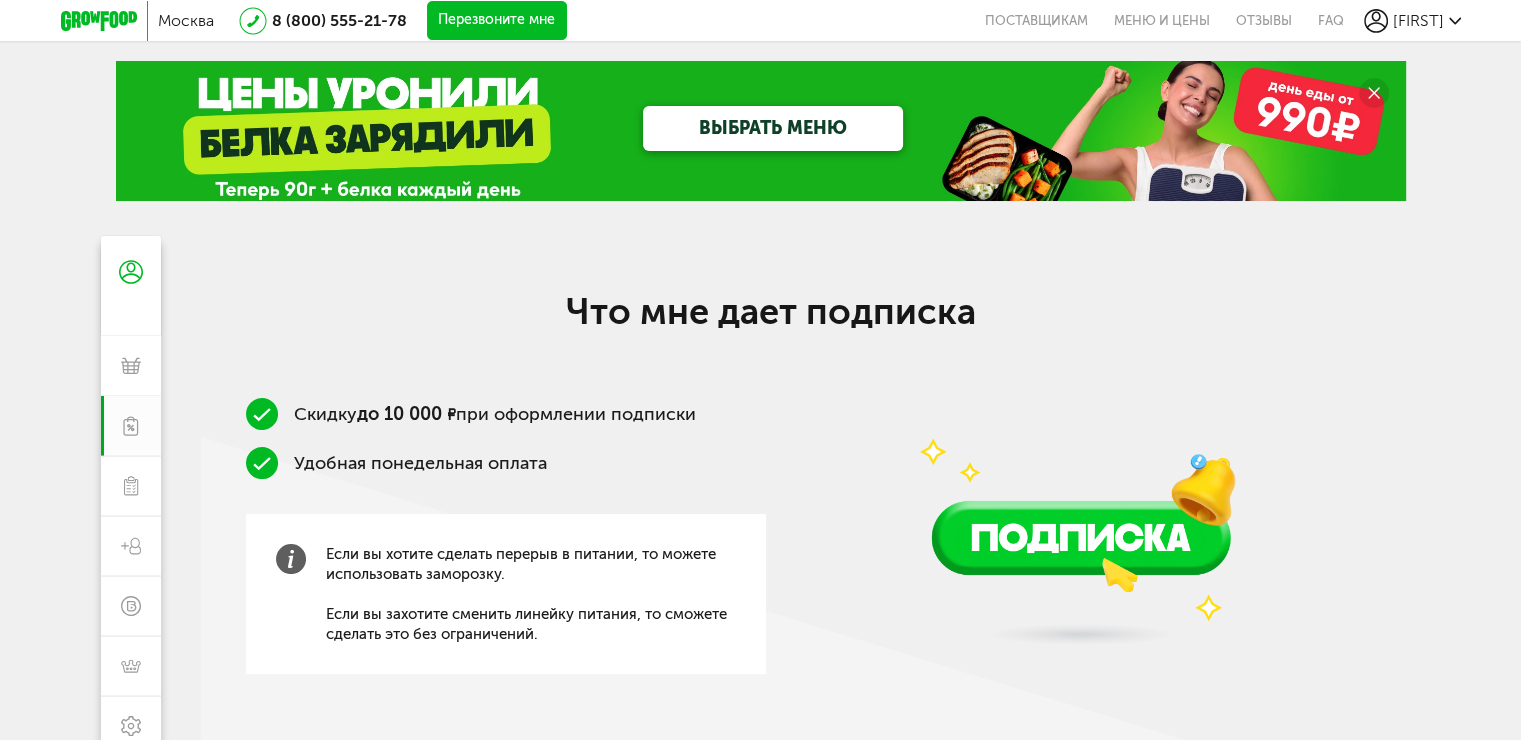 click on "[NAME]" at bounding box center [1412, 21] 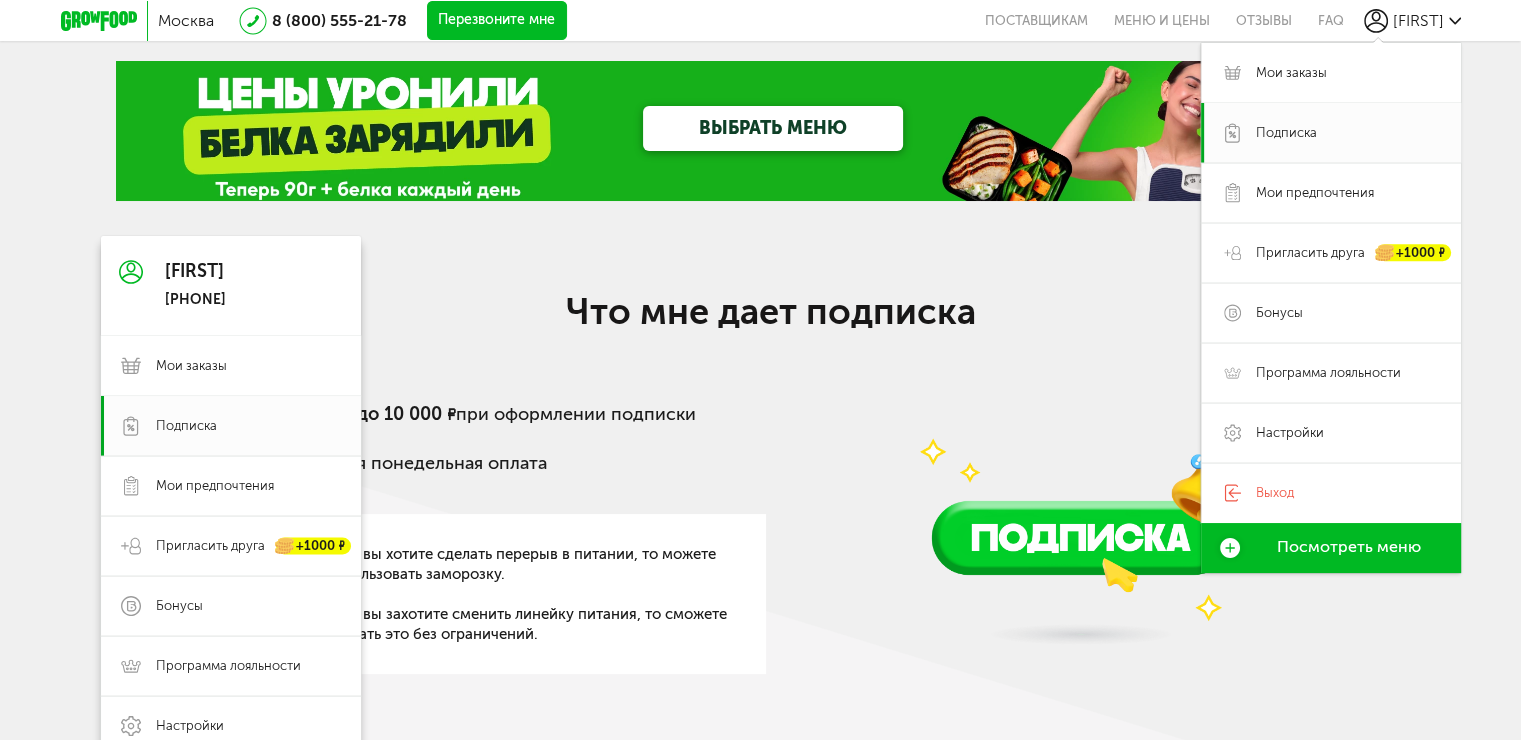 click 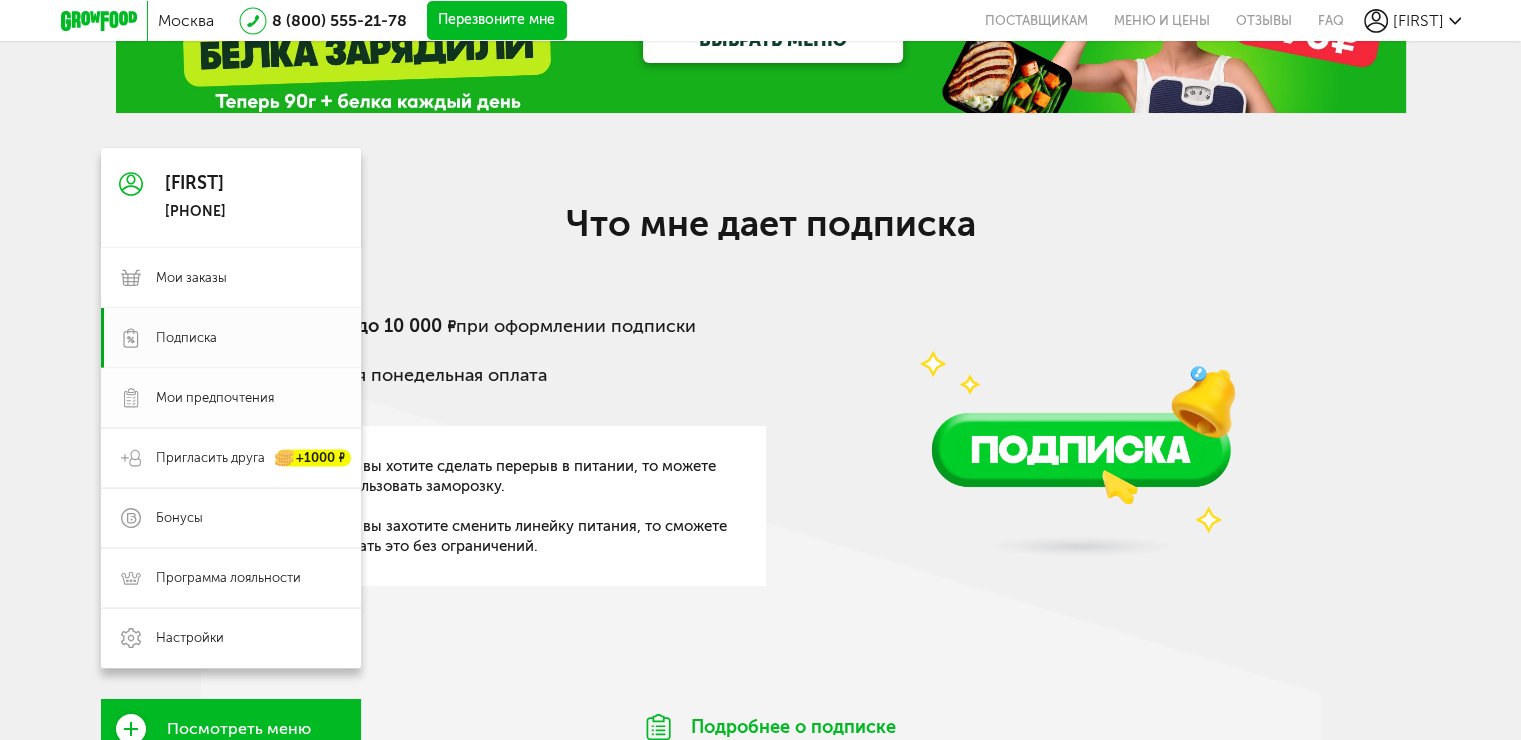 scroll, scrollTop: 100, scrollLeft: 0, axis: vertical 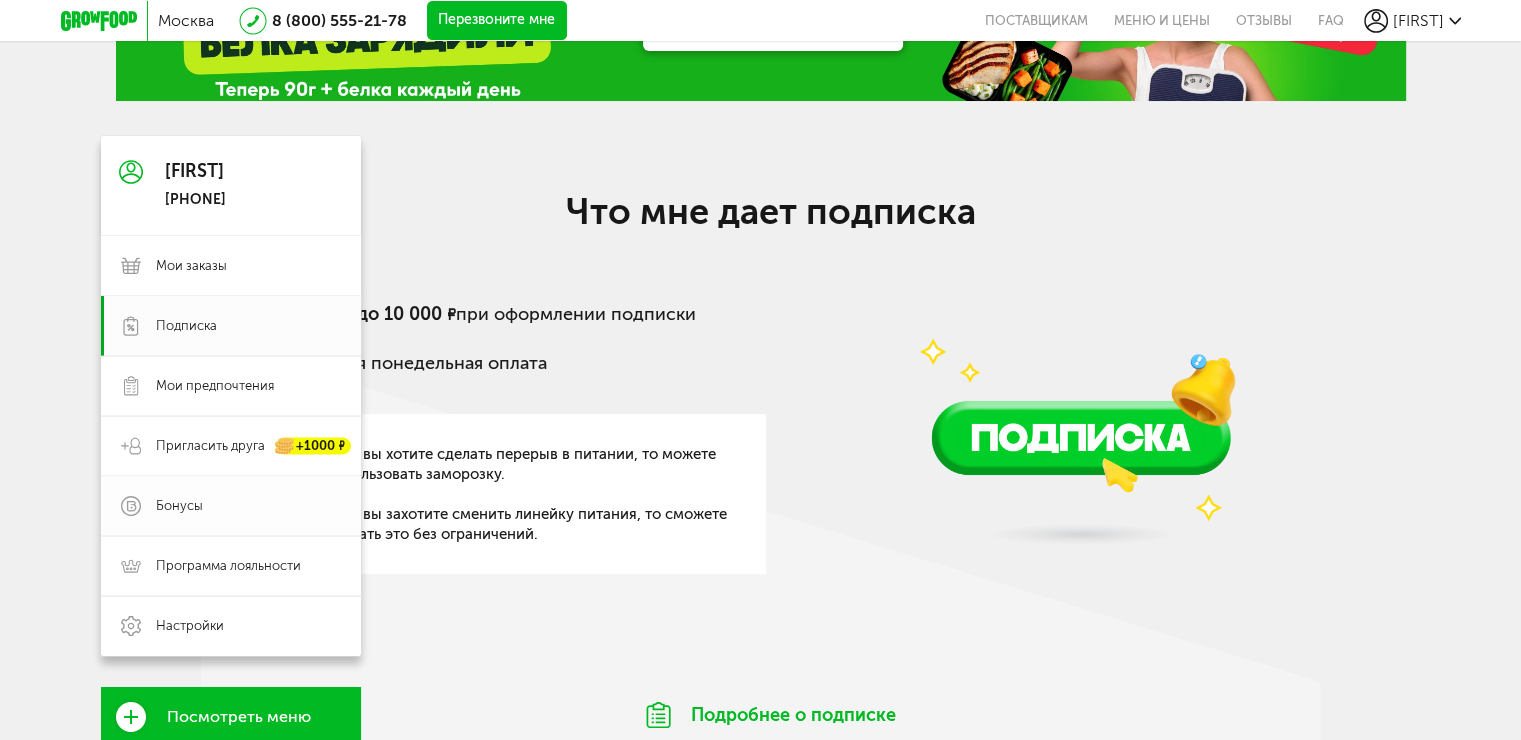 click on "Бонусы" at bounding box center [231, 506] 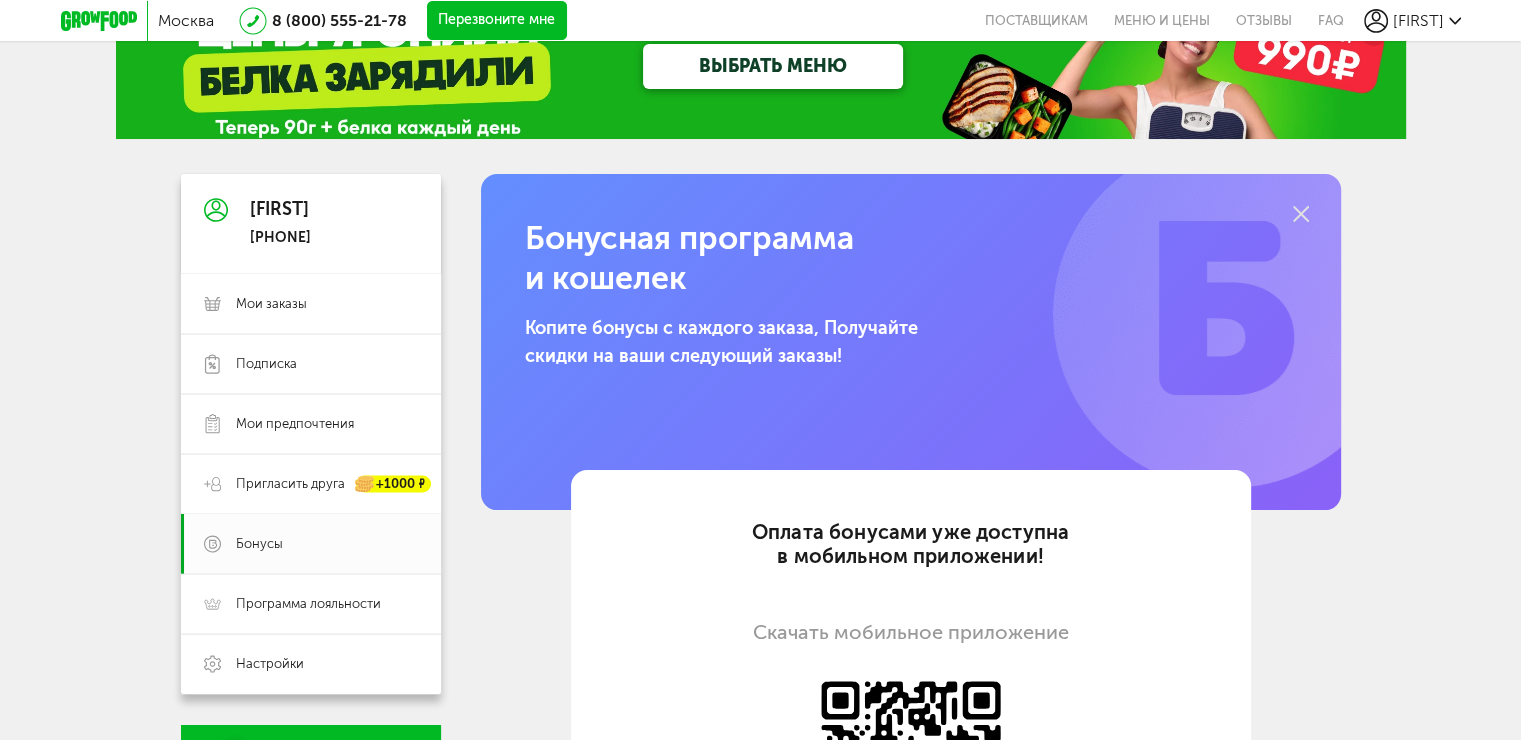 scroll, scrollTop: 0, scrollLeft: 0, axis: both 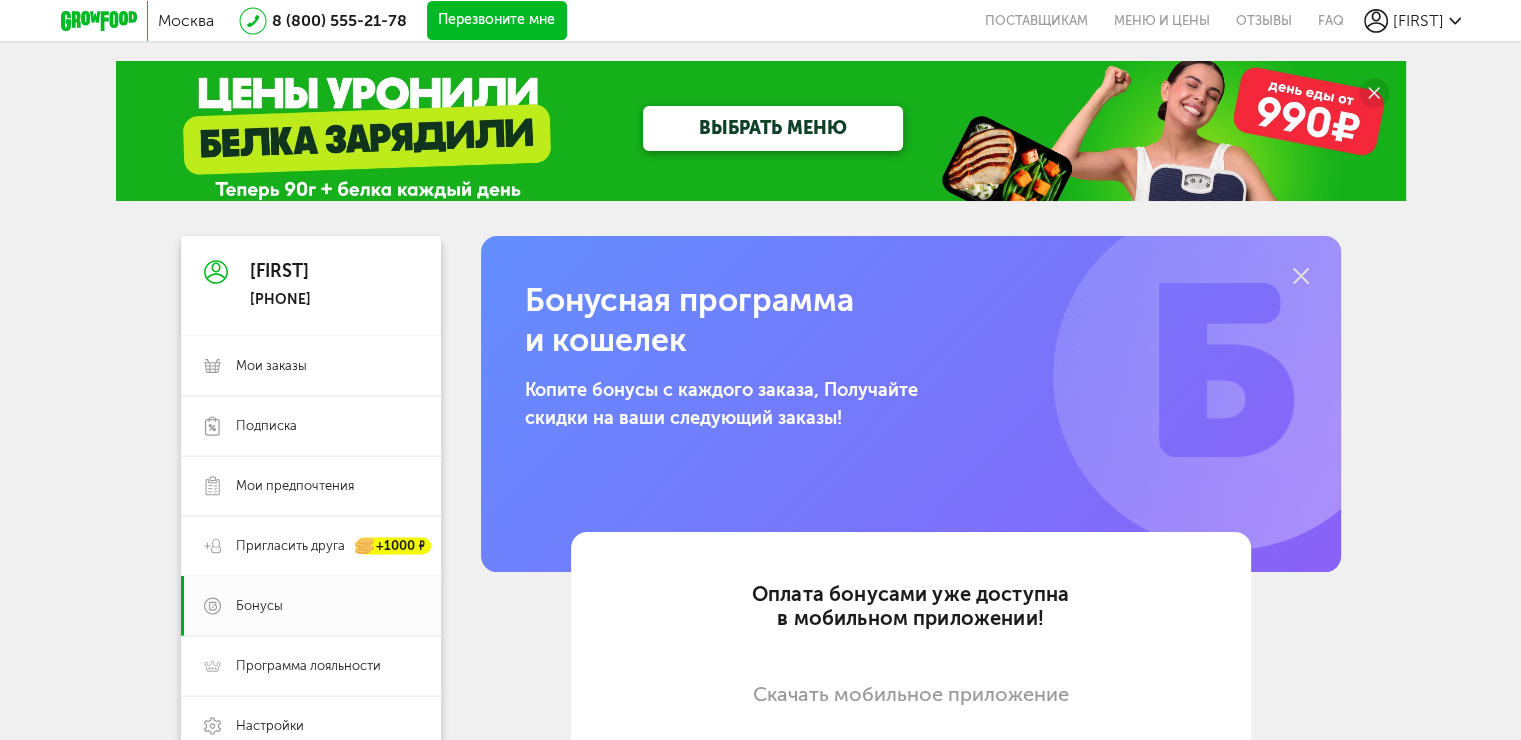 click on "ВЫБРАТЬ МЕНЮ" at bounding box center [773, 128] 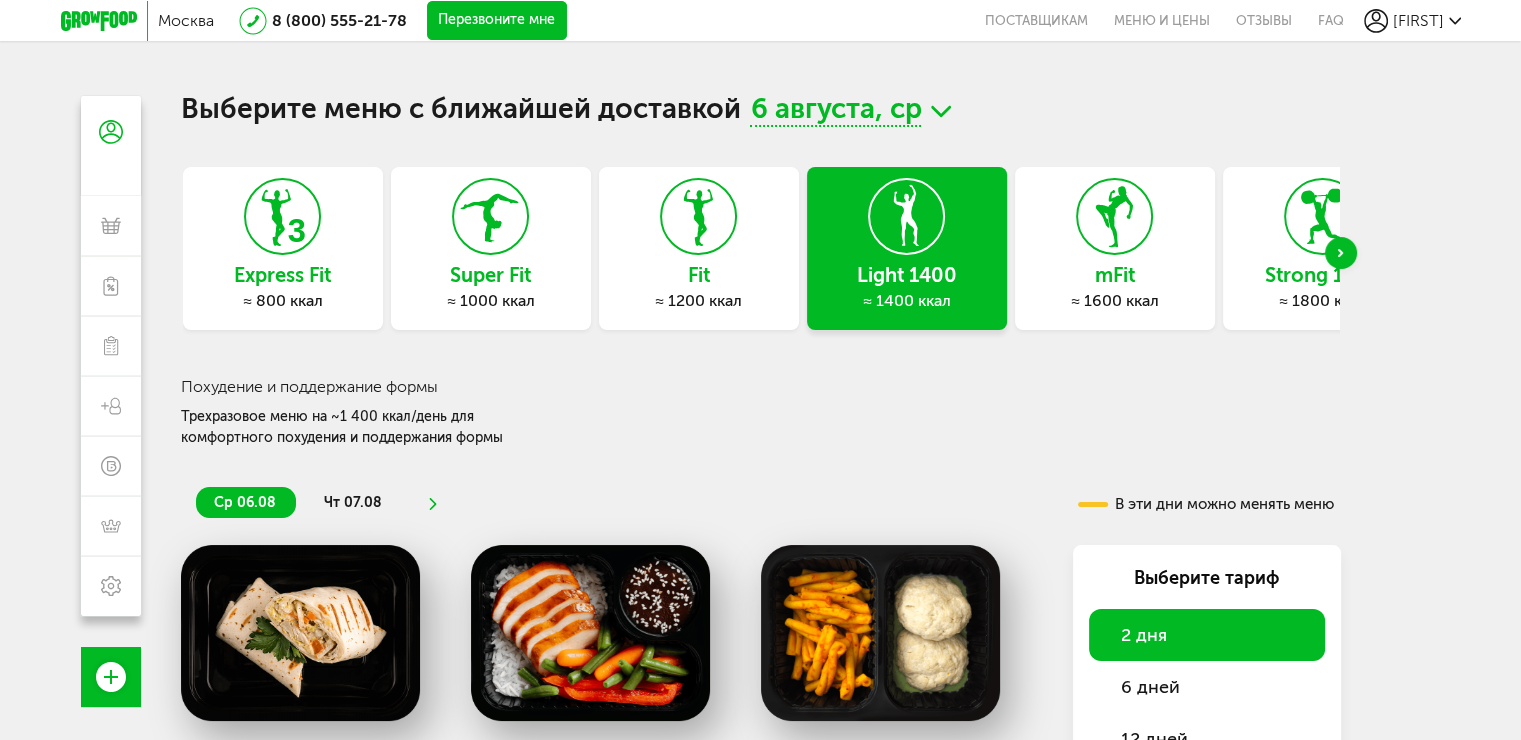 click on "6 августа, ср" at bounding box center (835, 111) 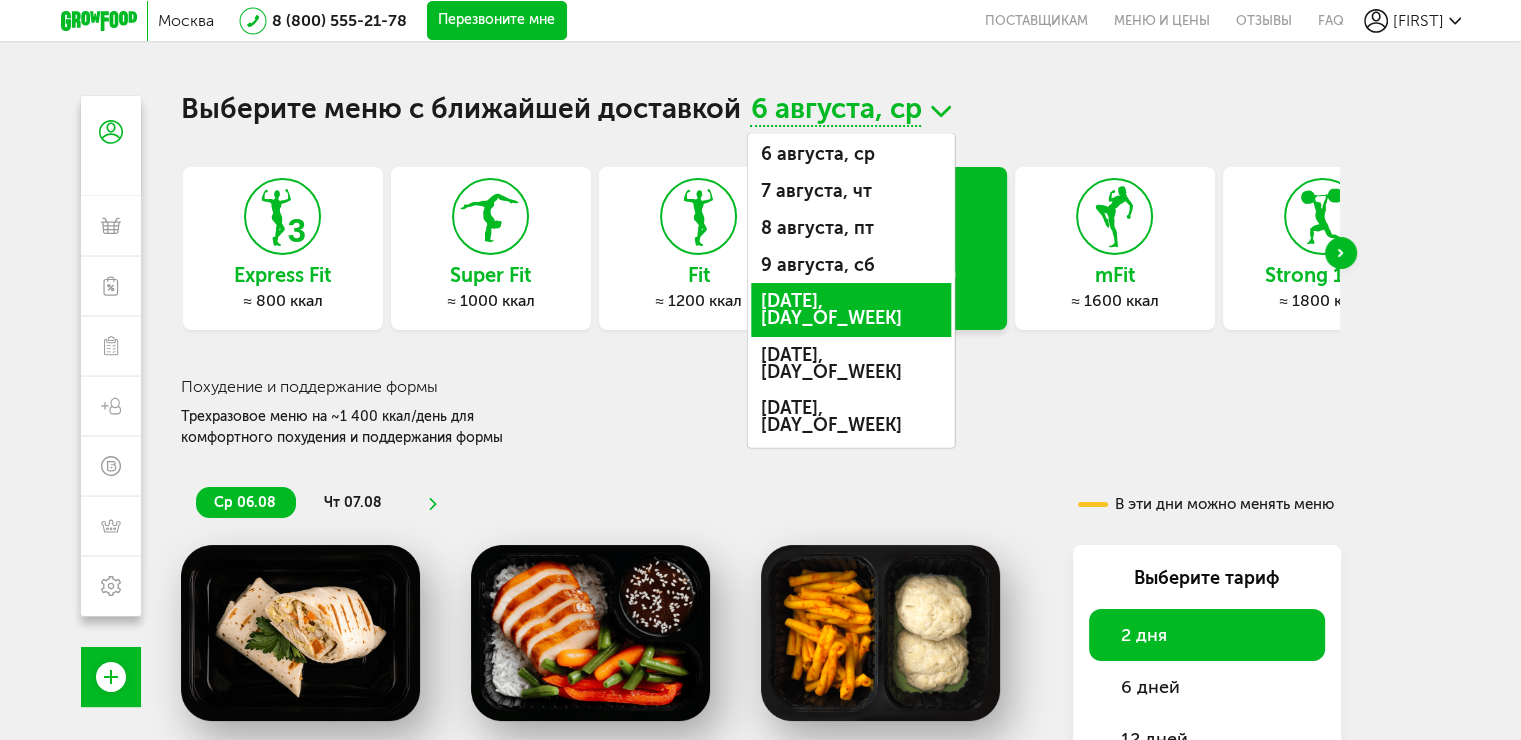 click on "10 августа, вс" at bounding box center [851, 309] 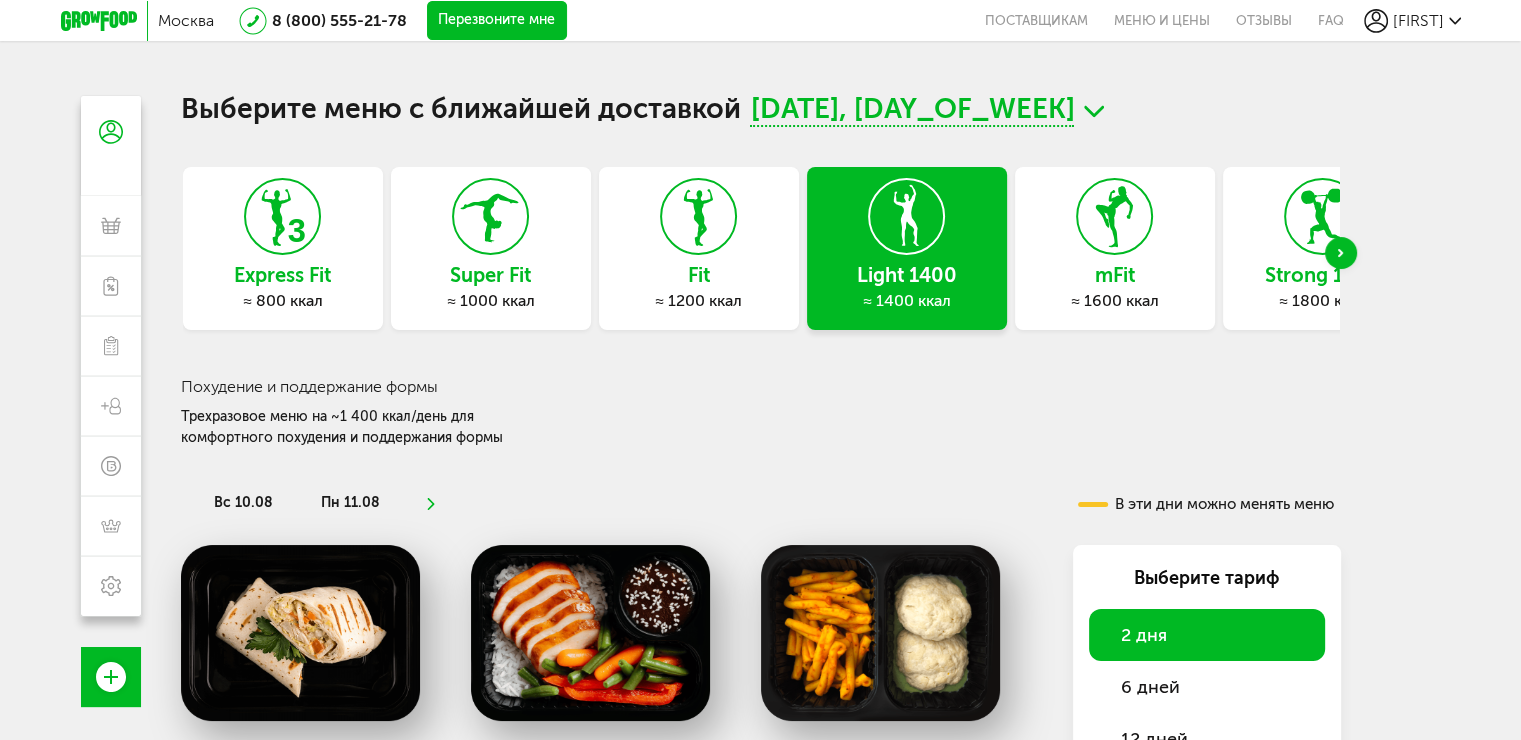 click on "Похудение и поддержание формы   Трехразовое меню на ~1 400 ккал/день для комфортного похудения и поддержания формы" at bounding box center (761, 413) 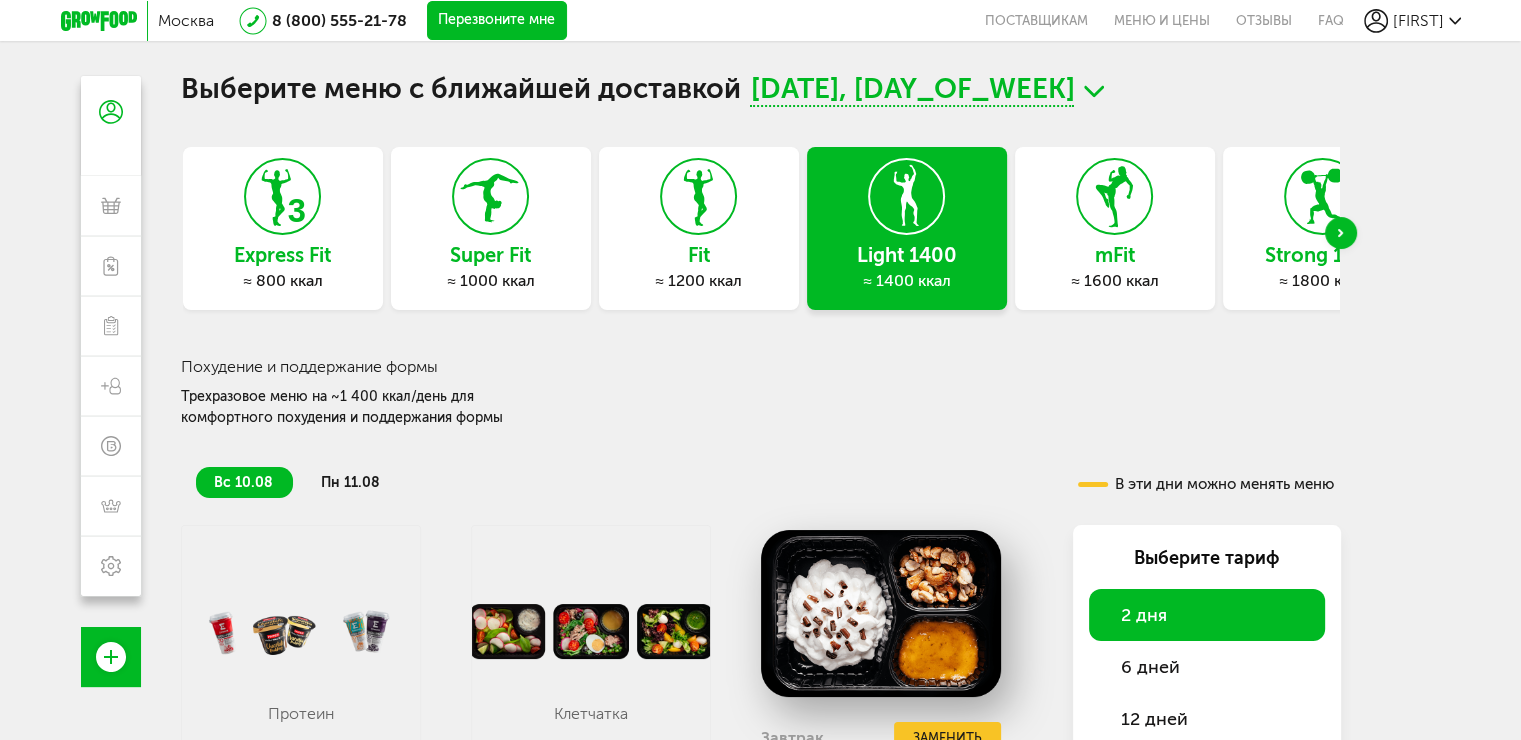 scroll, scrollTop: 0, scrollLeft: 0, axis: both 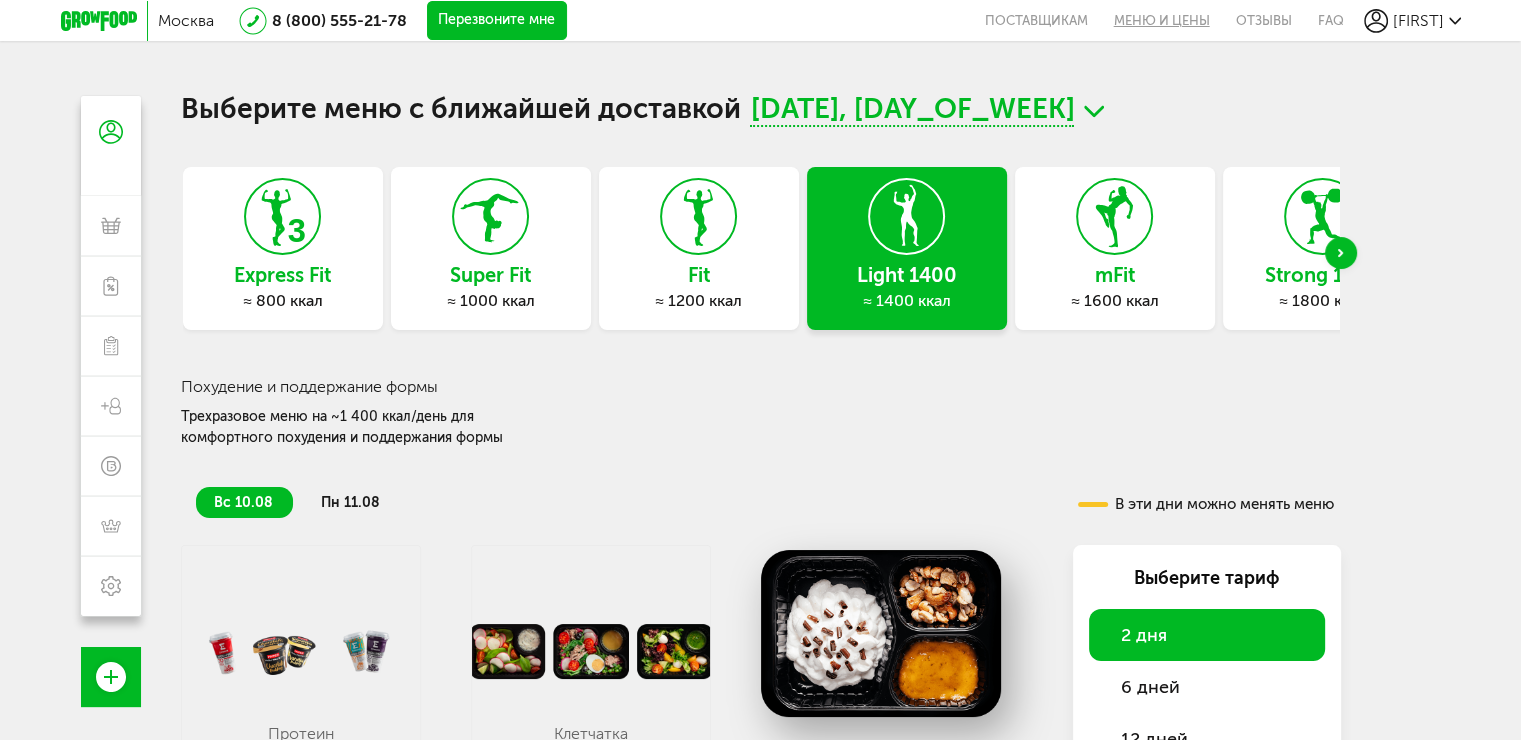 click on "Меню и цены" at bounding box center [1162, 20] 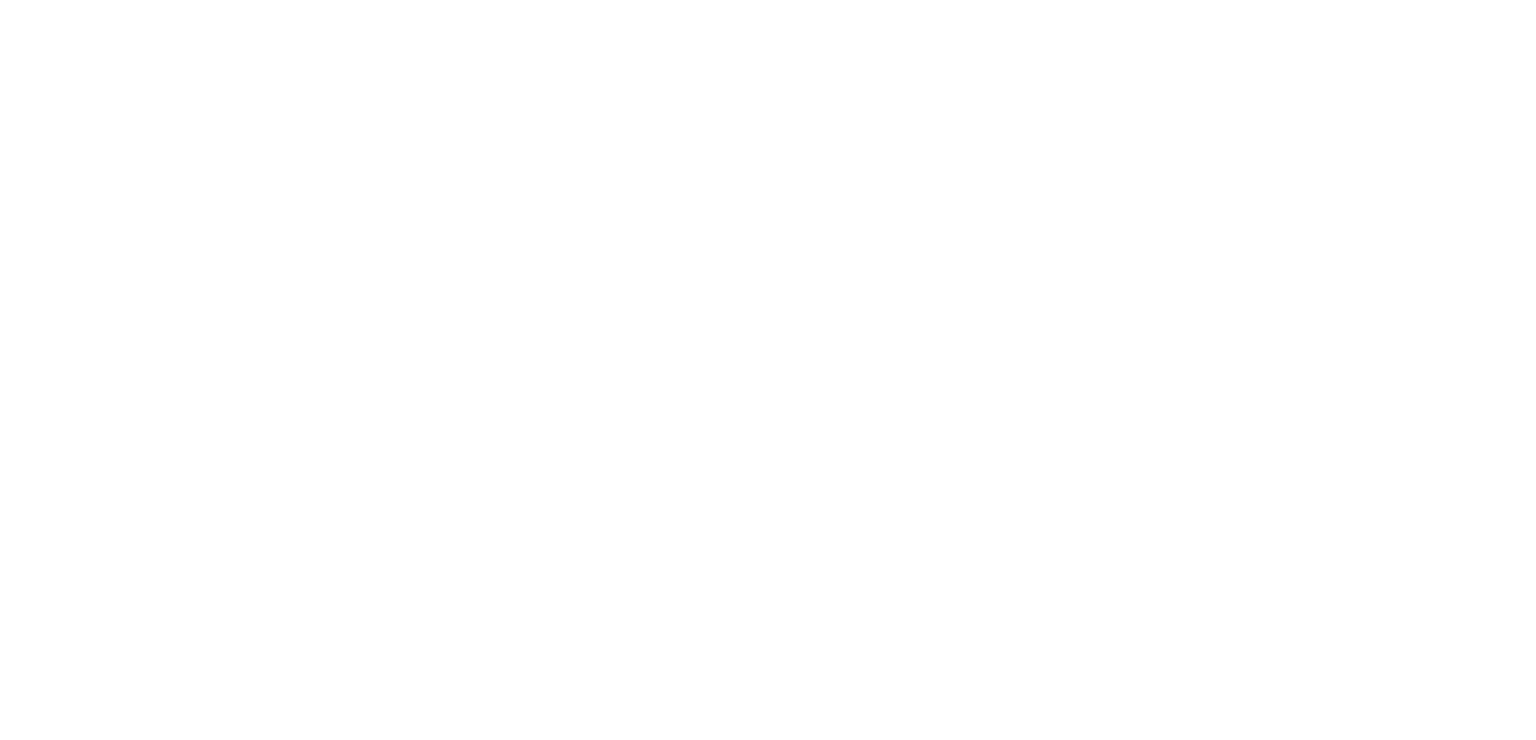 scroll, scrollTop: 0, scrollLeft: 0, axis: both 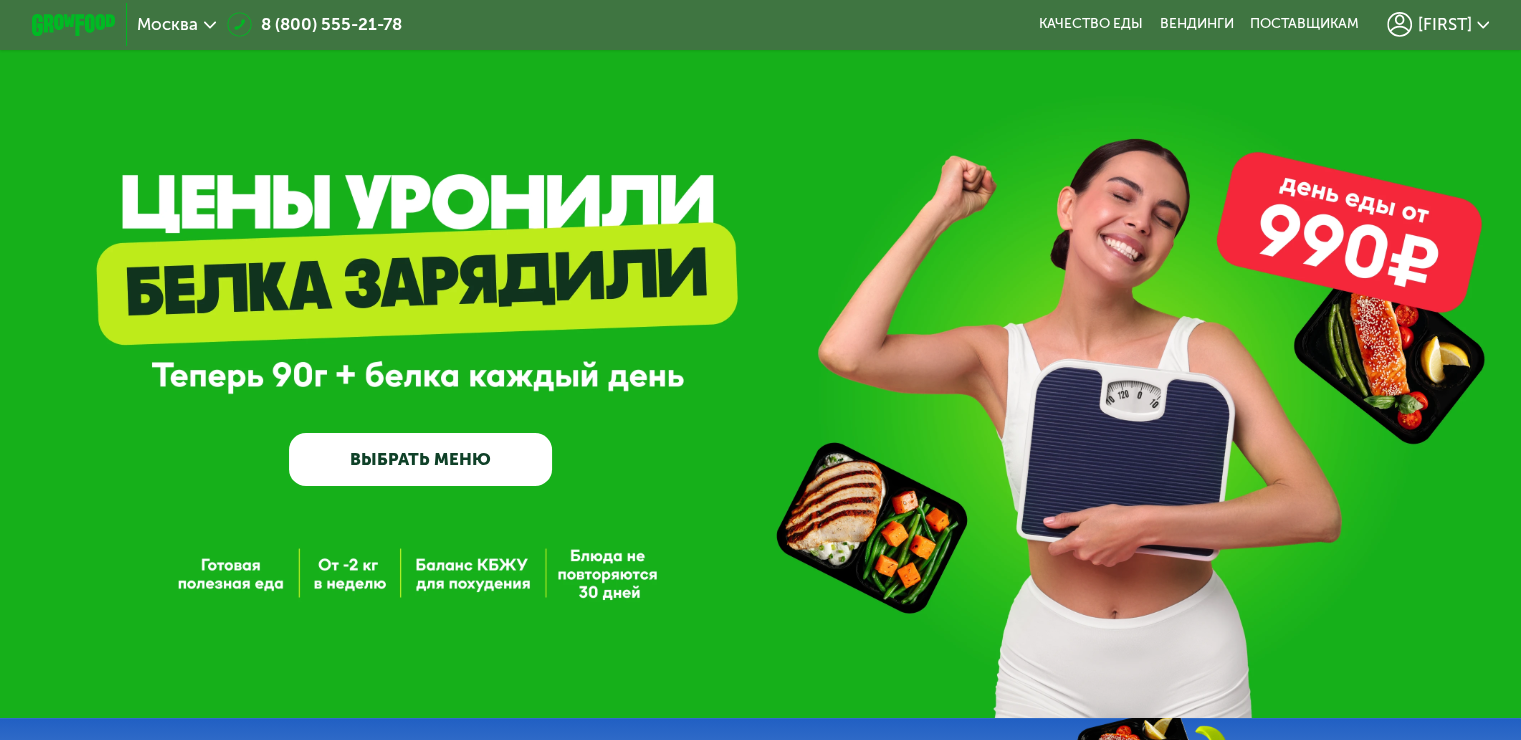 click on "ВЫБРАТЬ МЕНЮ" at bounding box center (420, 459) 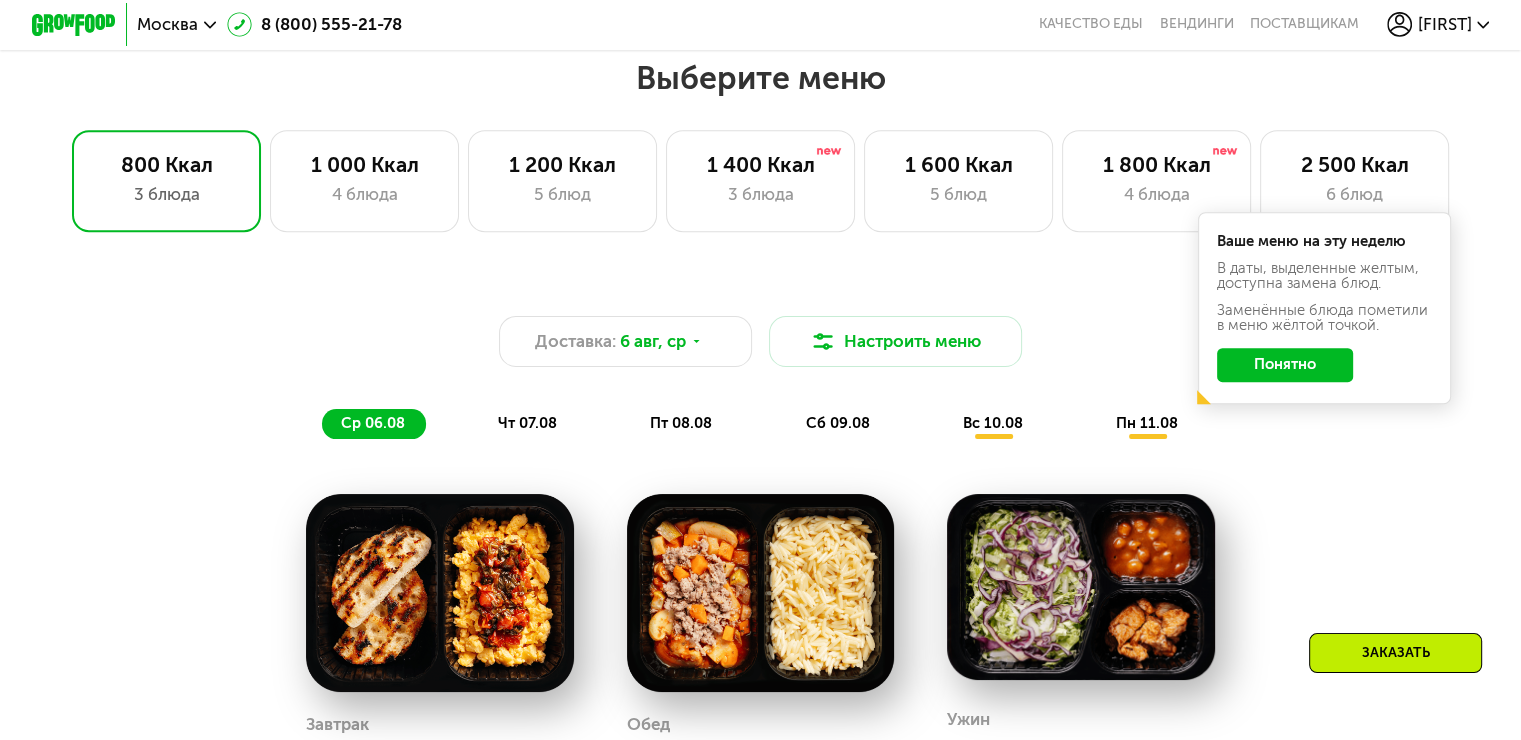 scroll, scrollTop: 900, scrollLeft: 0, axis: vertical 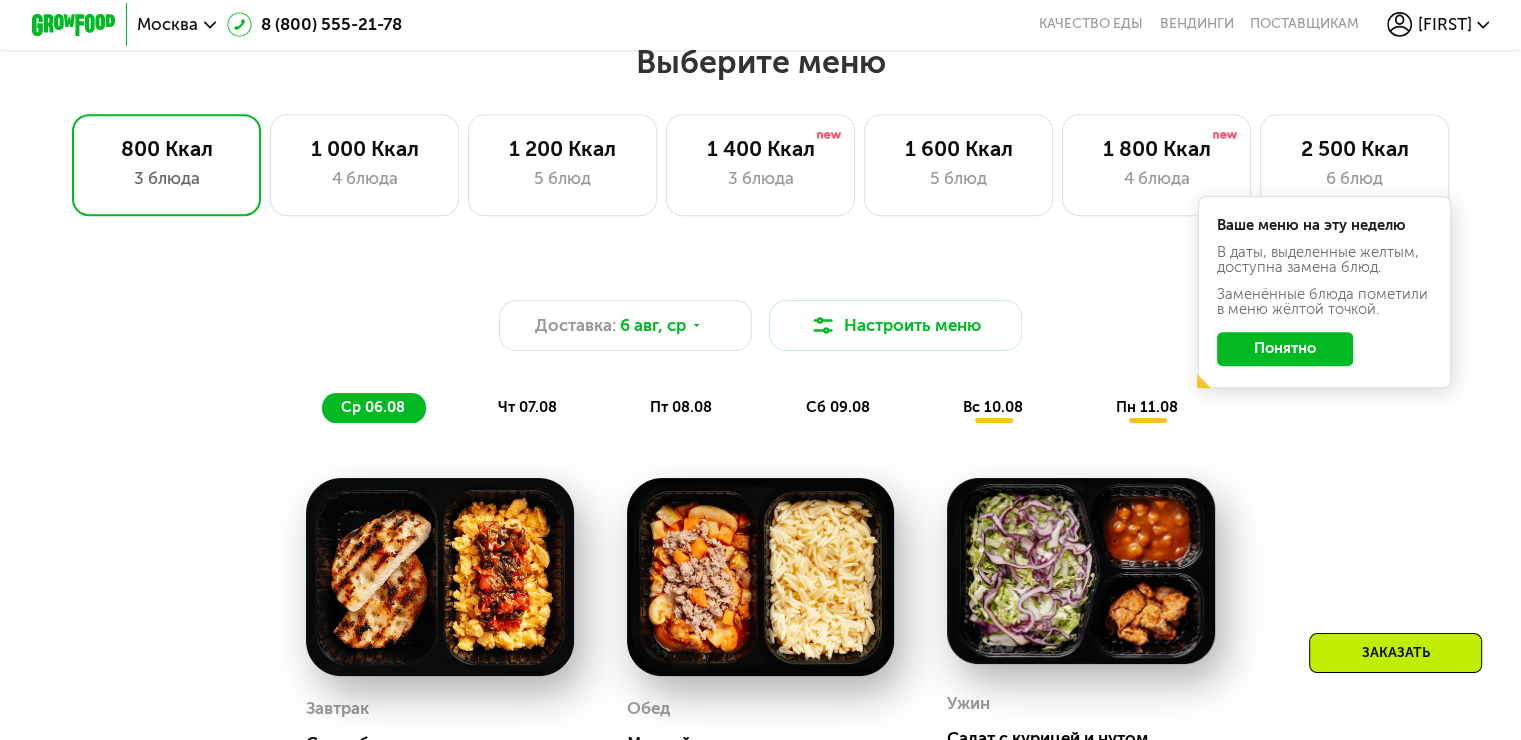 click on "Понятно" 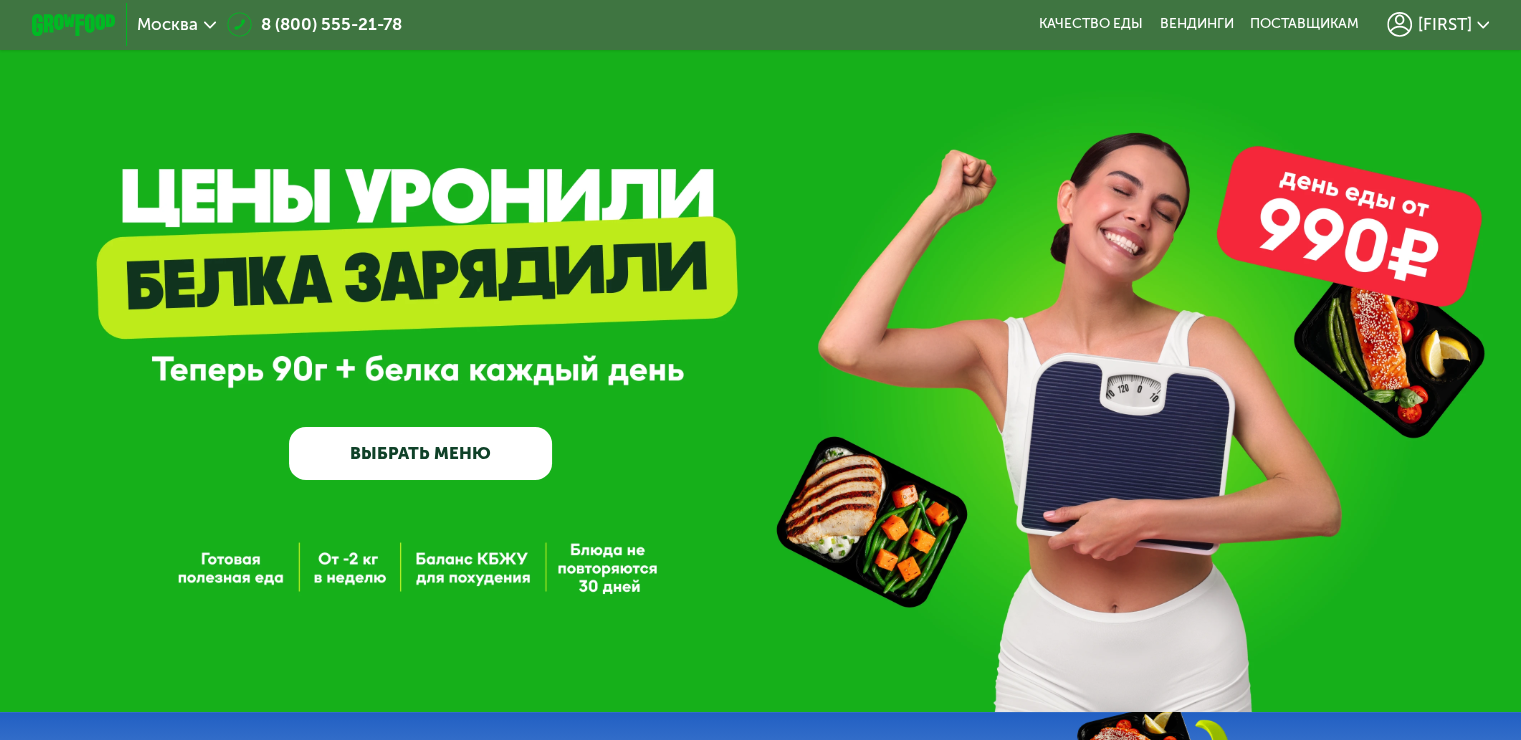 scroll, scrollTop: 0, scrollLeft: 0, axis: both 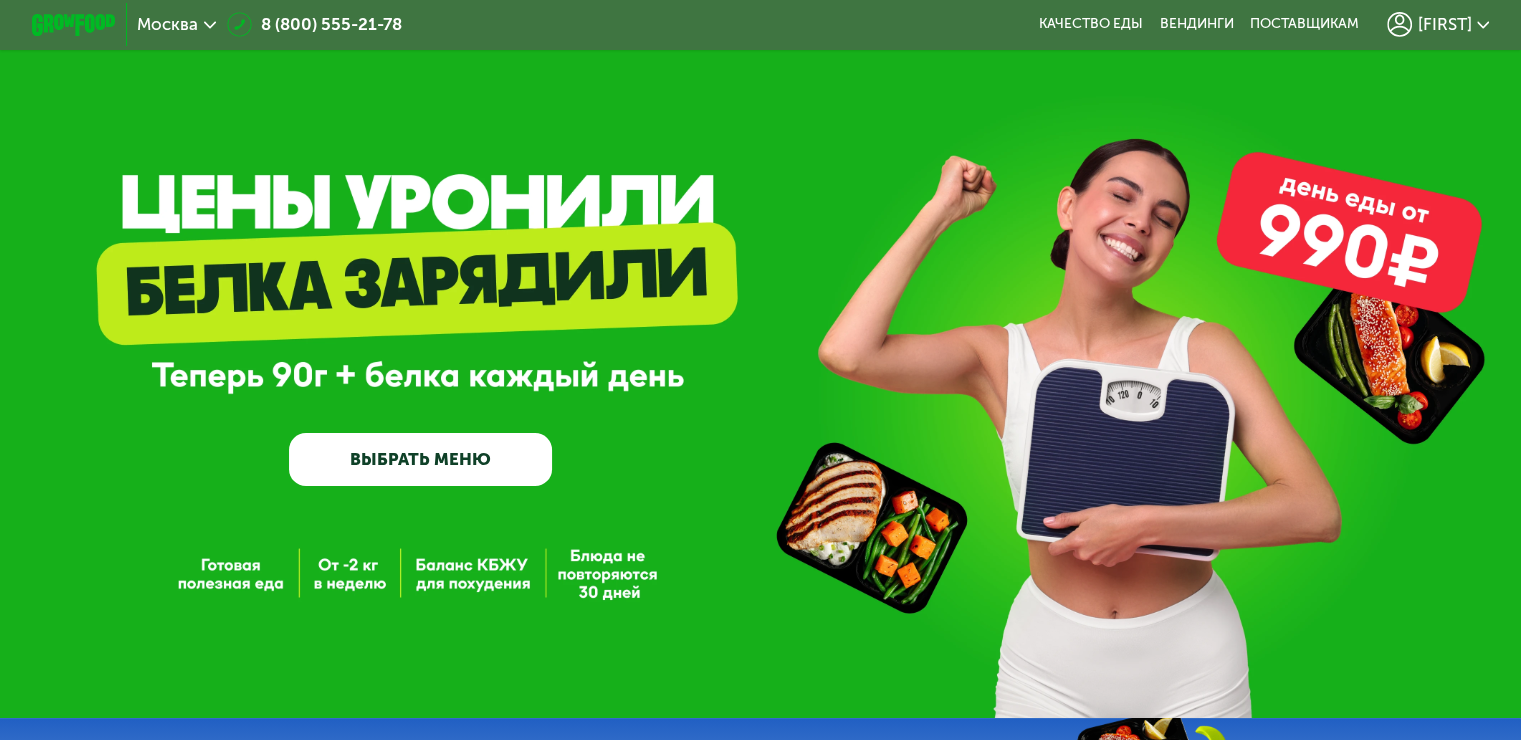 click on "ВЫБРАТЬ МЕНЮ" at bounding box center (420, 459) 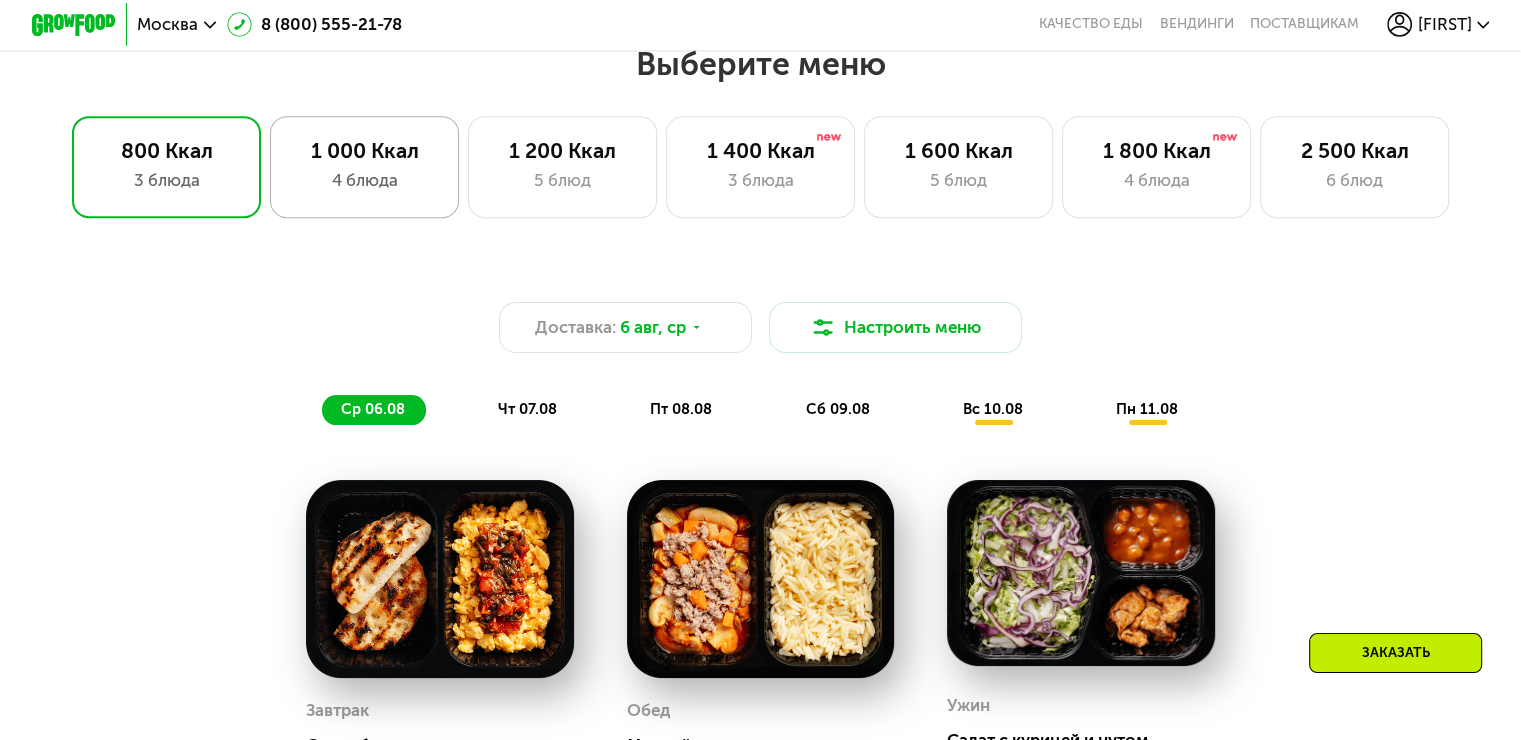 scroll, scrollTop: 900, scrollLeft: 0, axis: vertical 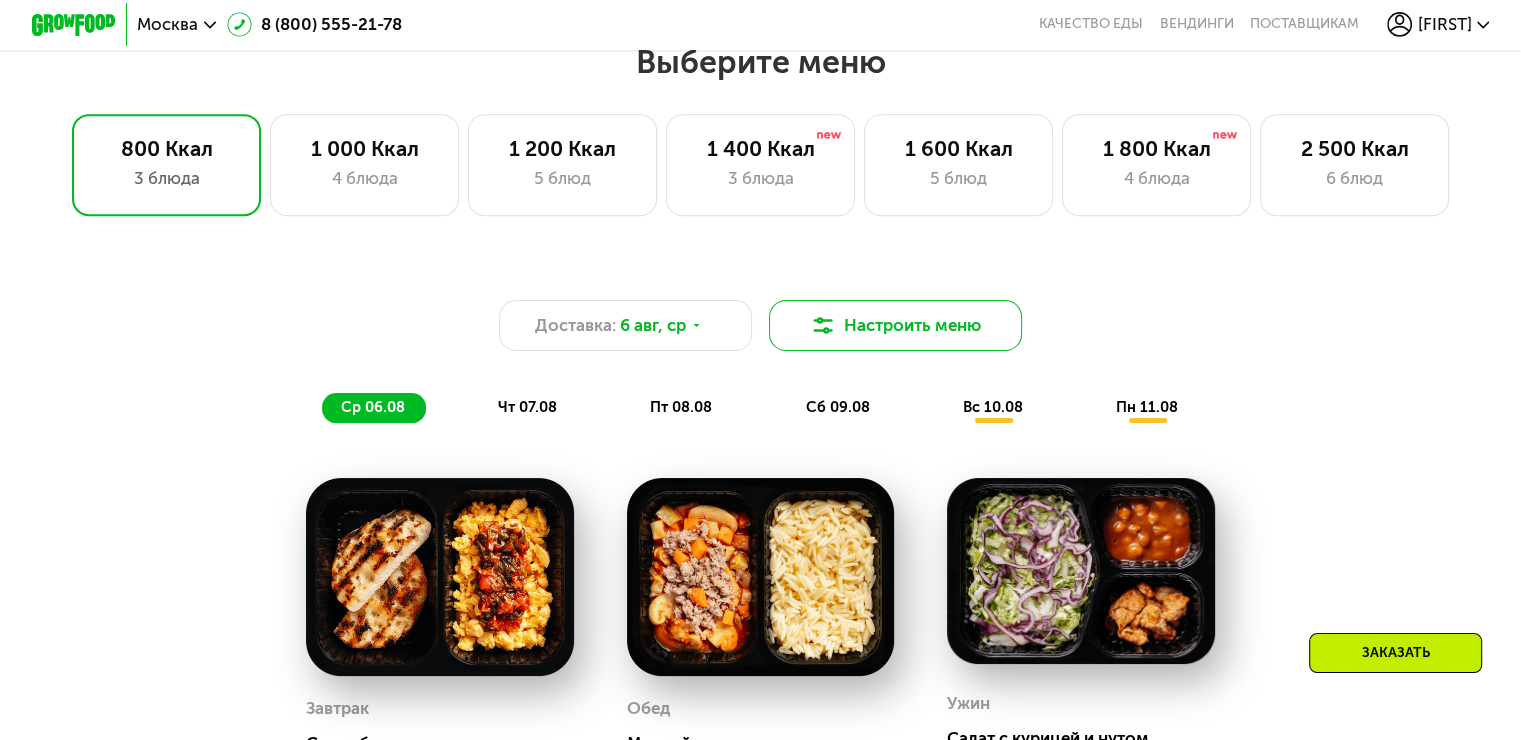 click on "Настроить меню" at bounding box center [896, 325] 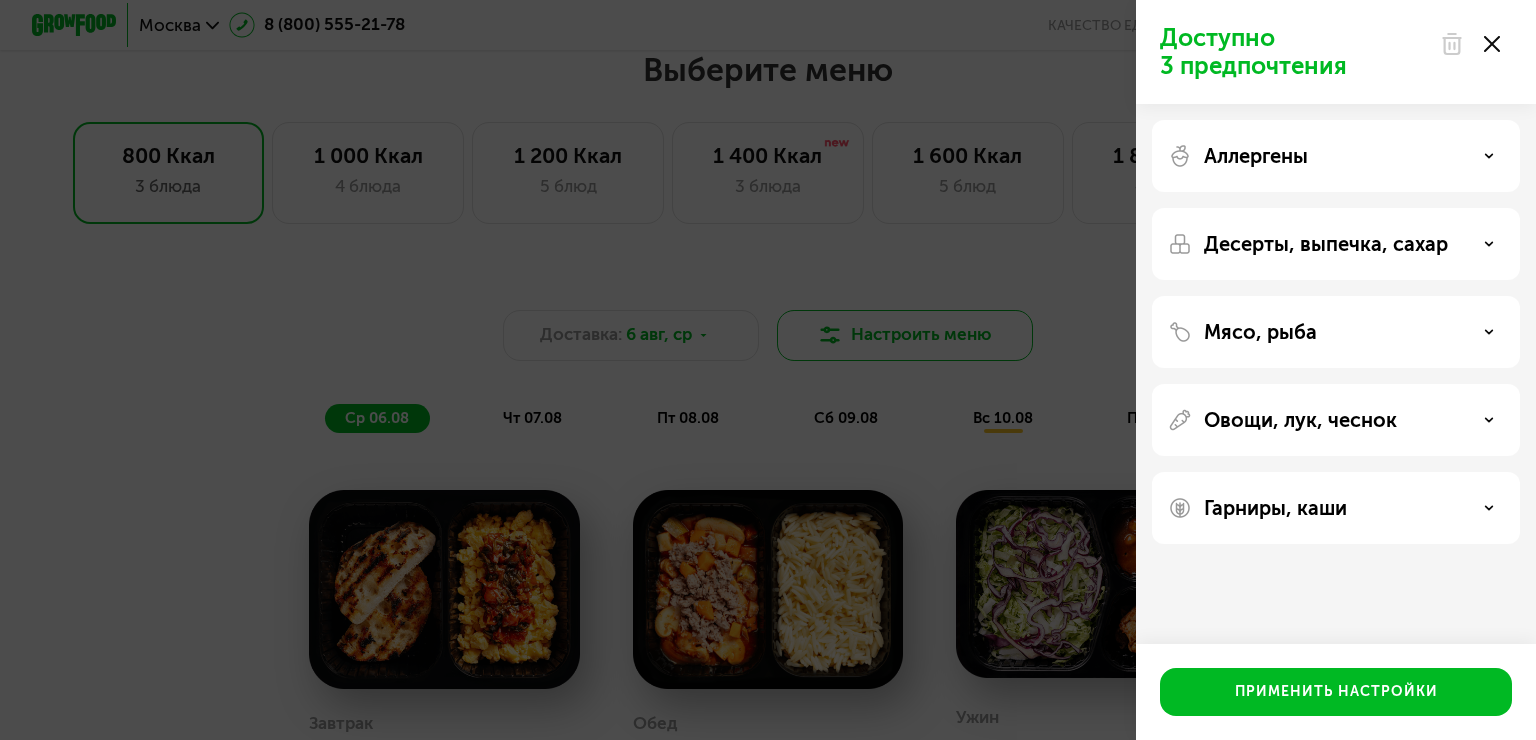 click on "Доступно 3 предпочтения Аллергены Десерты, выпечка, сахар Мясо, рыба Овощи, лук, чеснок Гарниры, каши  Применить настройки" 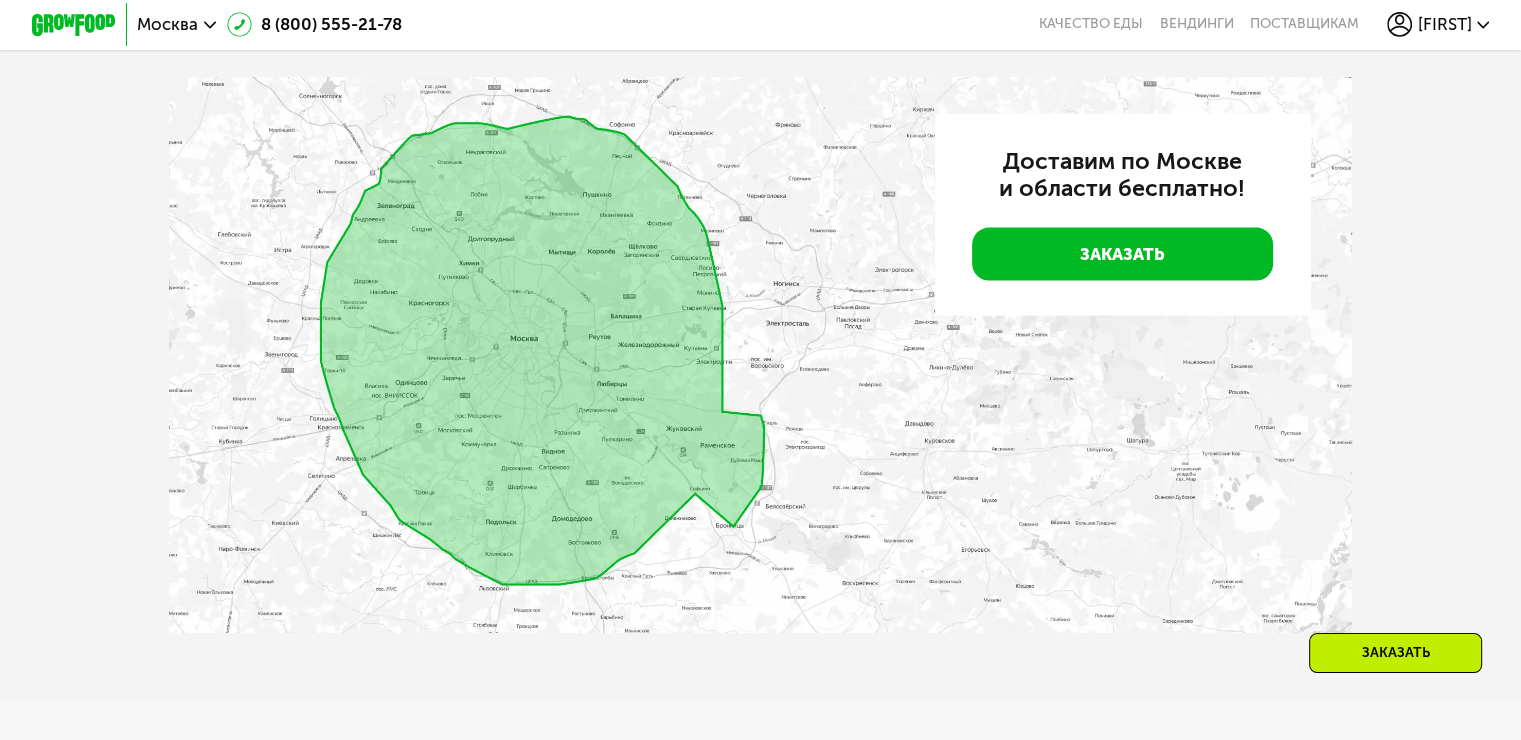 scroll, scrollTop: 3900, scrollLeft: 0, axis: vertical 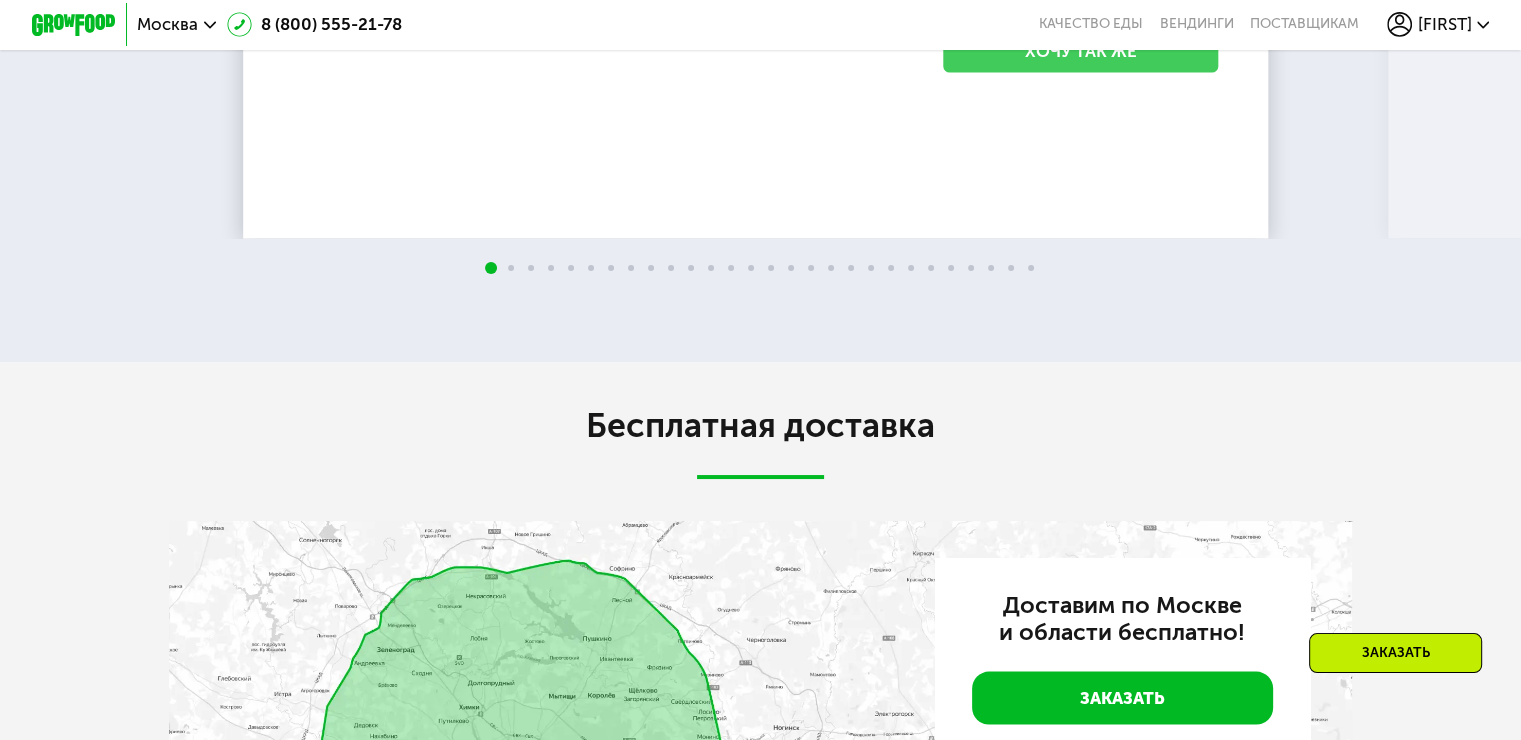 click on "Хочу так же" at bounding box center (1081, 50) 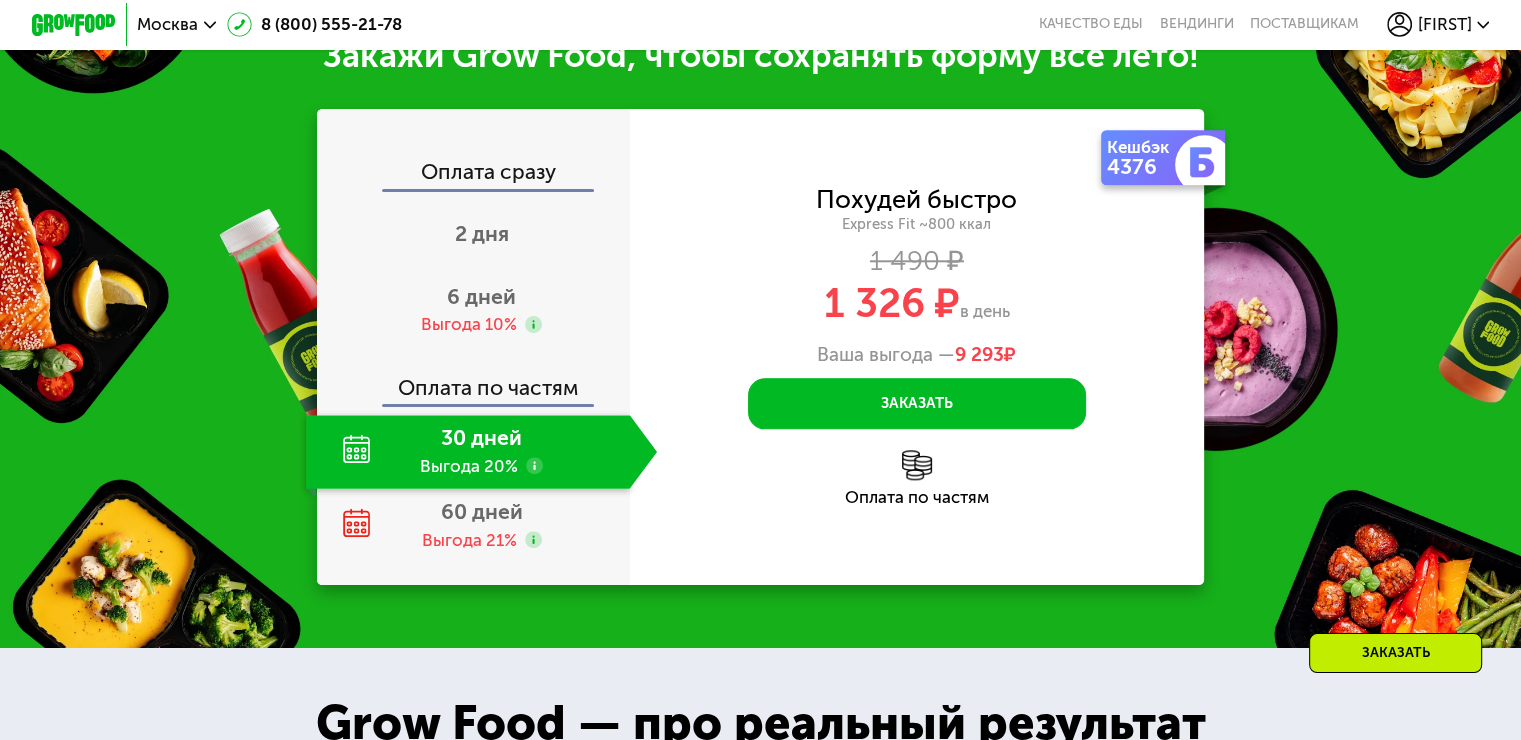 scroll, scrollTop: 2024, scrollLeft: 0, axis: vertical 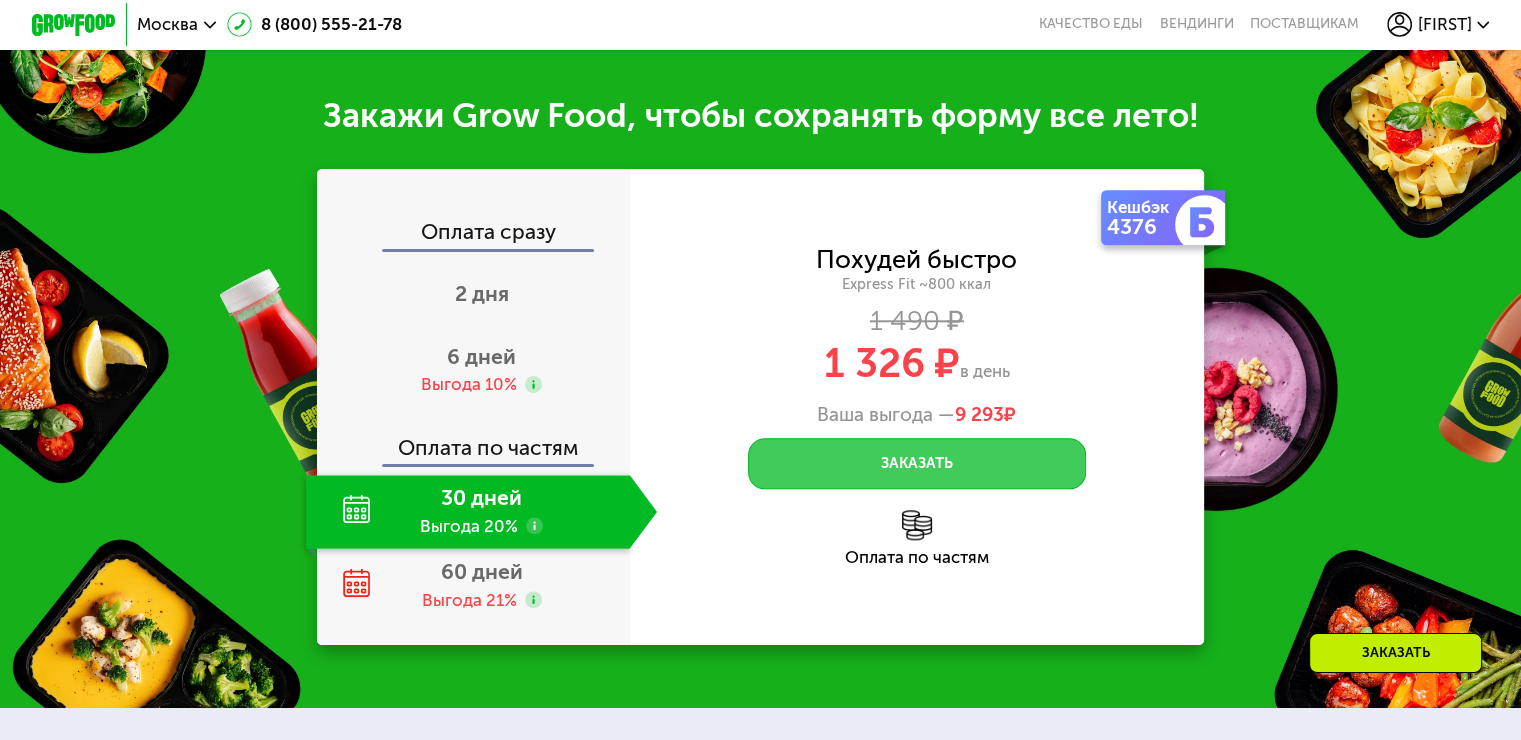 click on "Заказать" at bounding box center (917, 463) 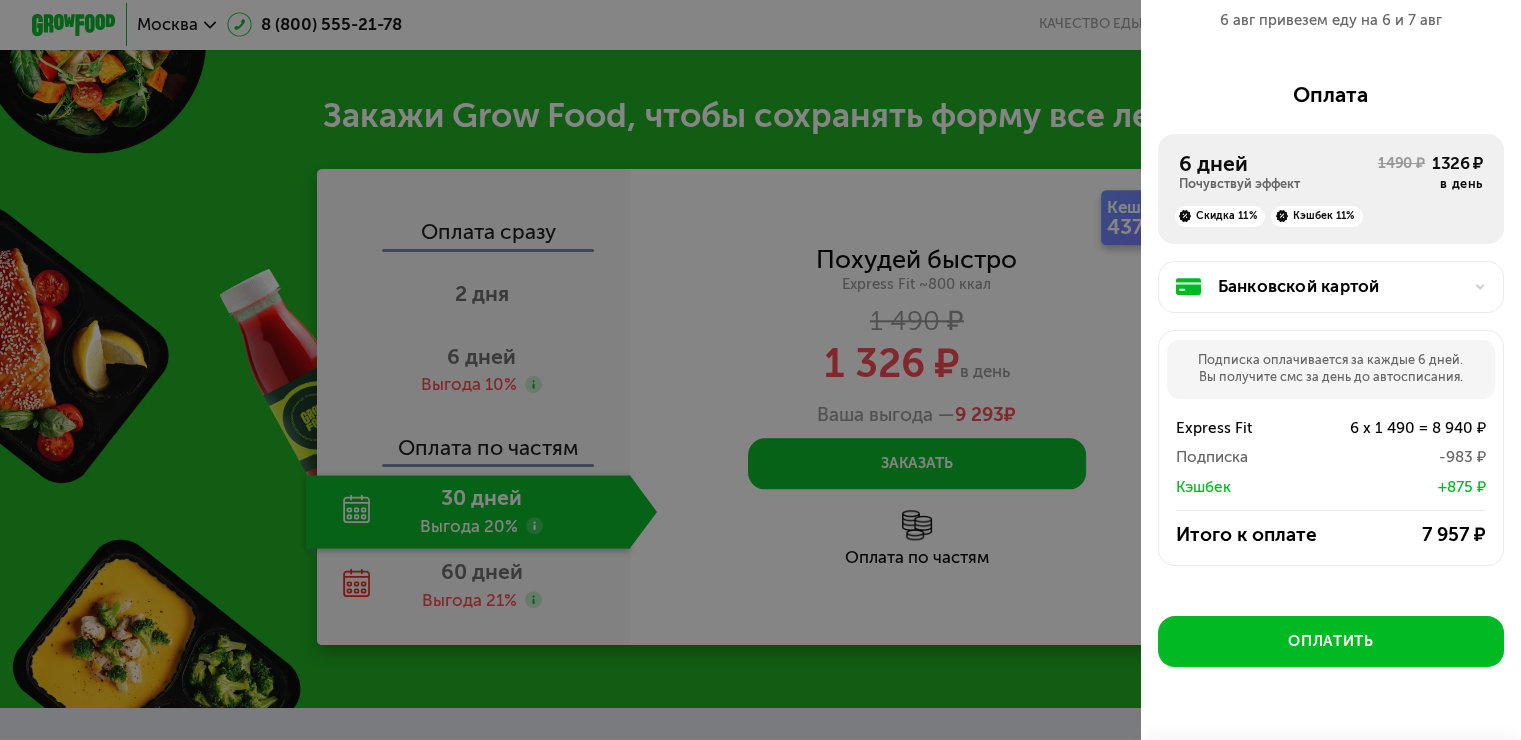 scroll, scrollTop: 226, scrollLeft: 0, axis: vertical 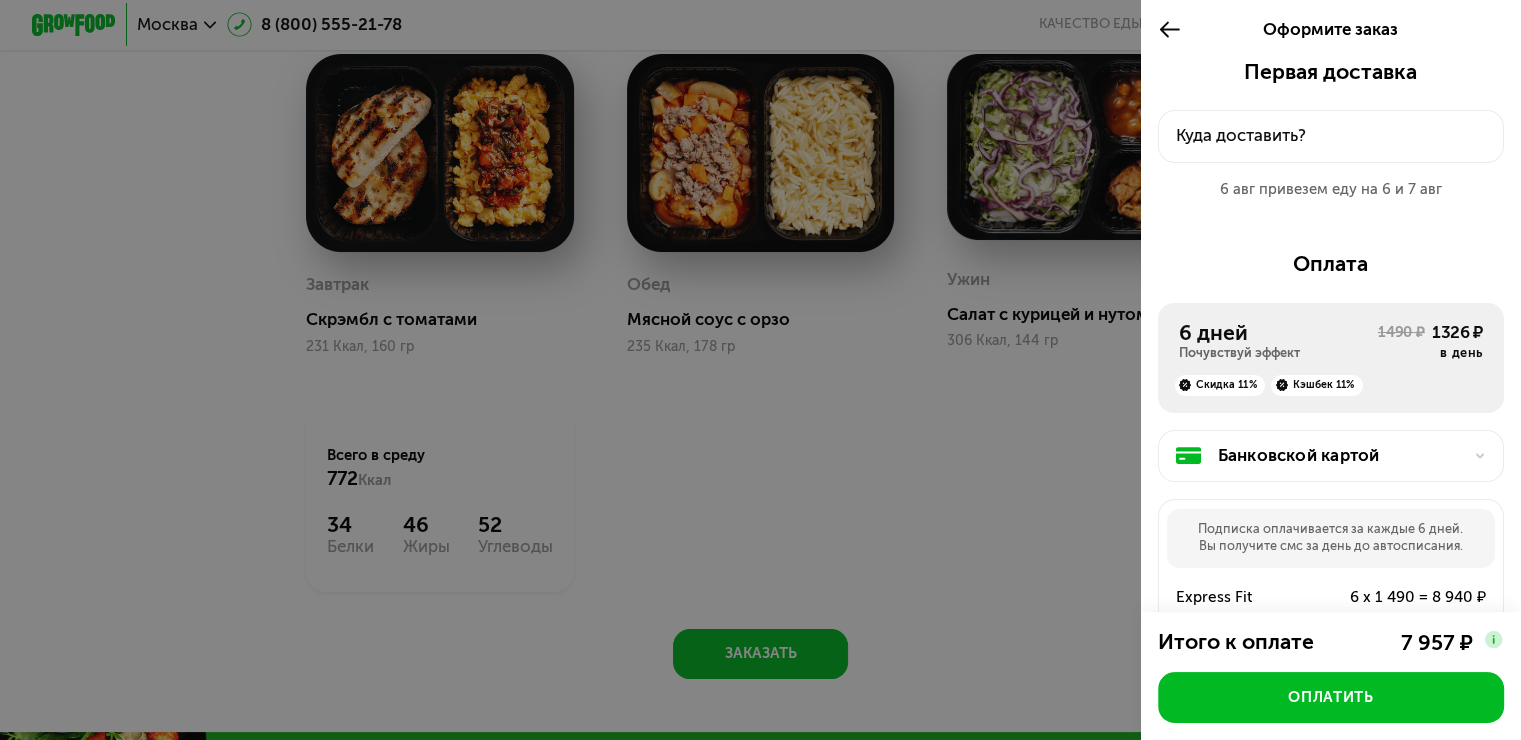 click 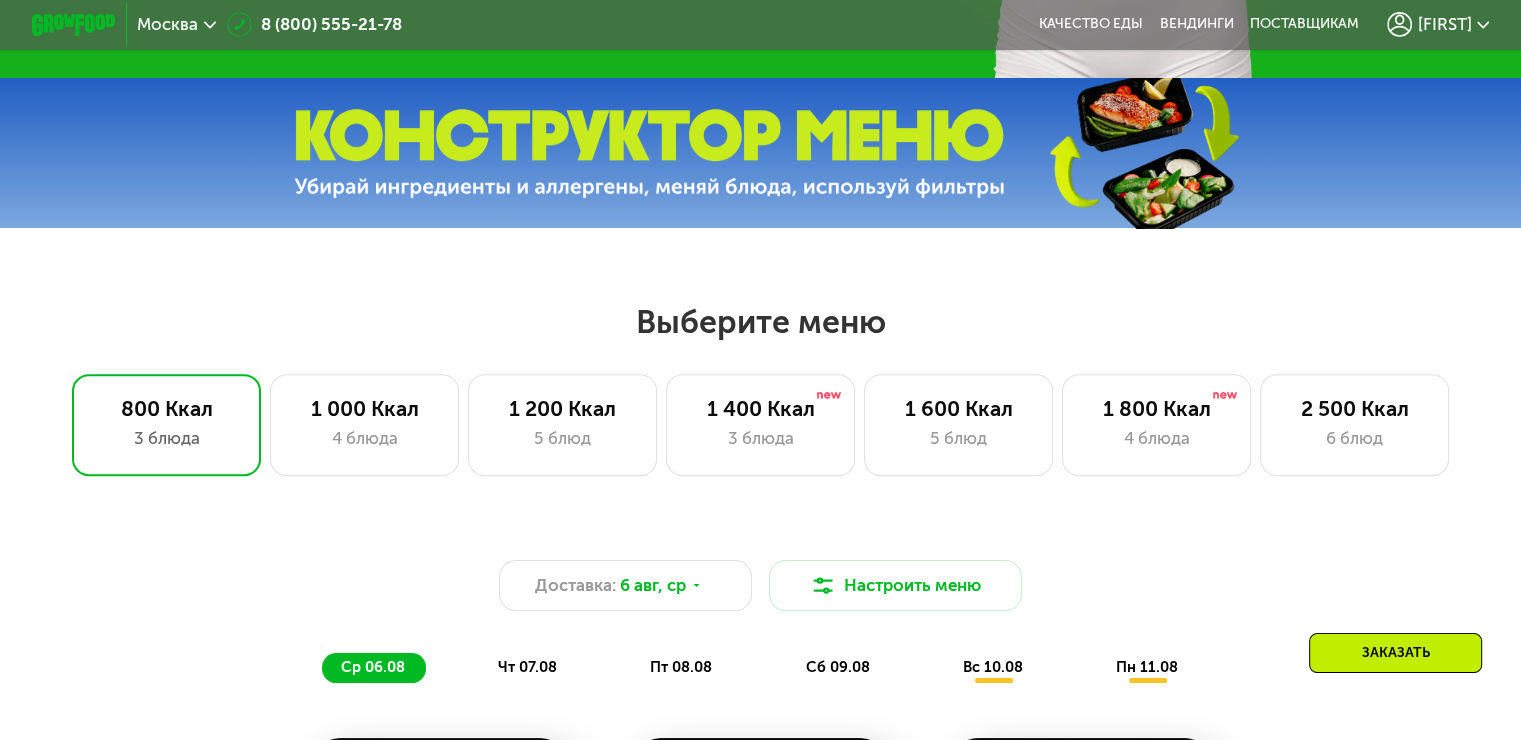 scroll, scrollTop: 700, scrollLeft: 0, axis: vertical 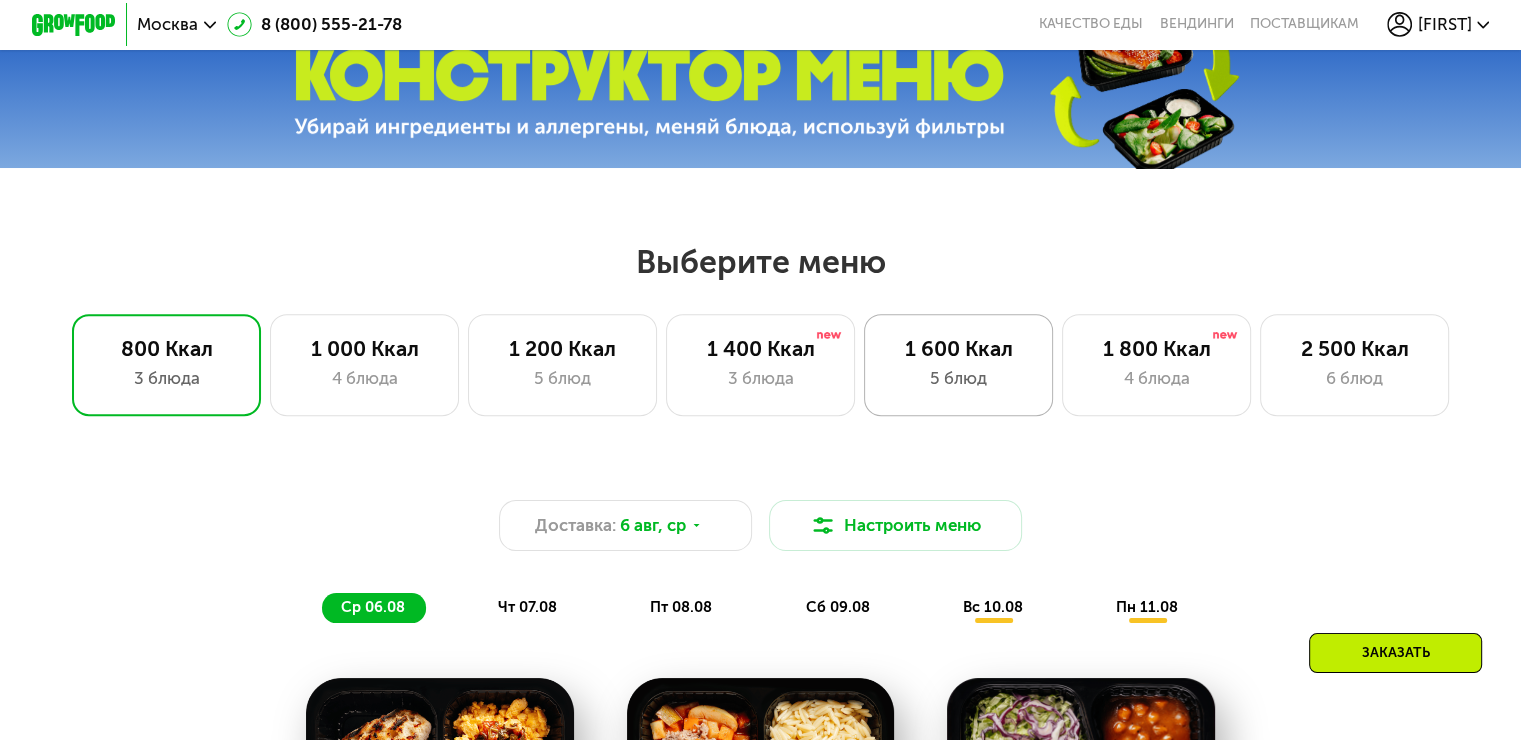 click on "1 600 Ккал" at bounding box center (958, 348) 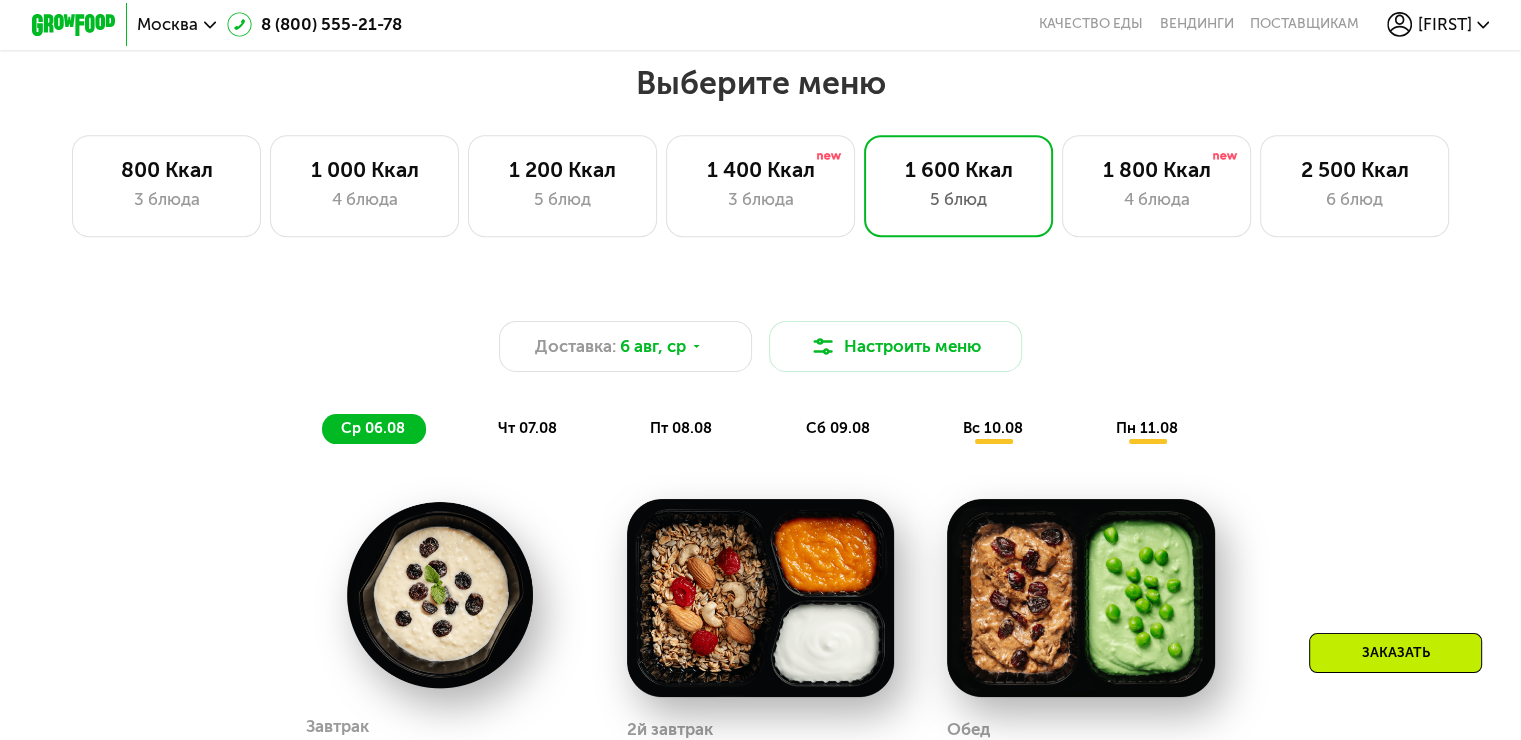 scroll, scrollTop: 800, scrollLeft: 0, axis: vertical 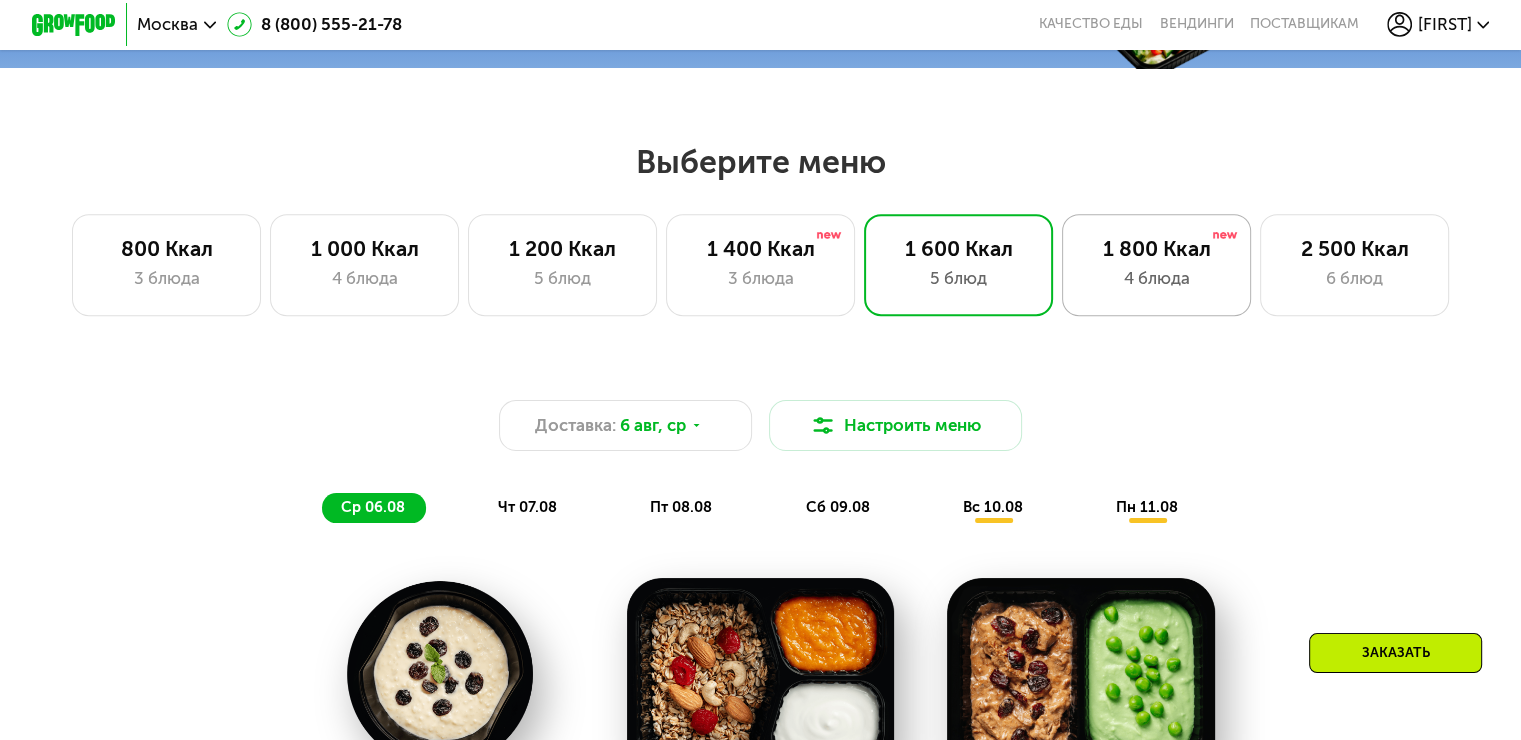 click on "1 800 Ккал" at bounding box center [1156, 248] 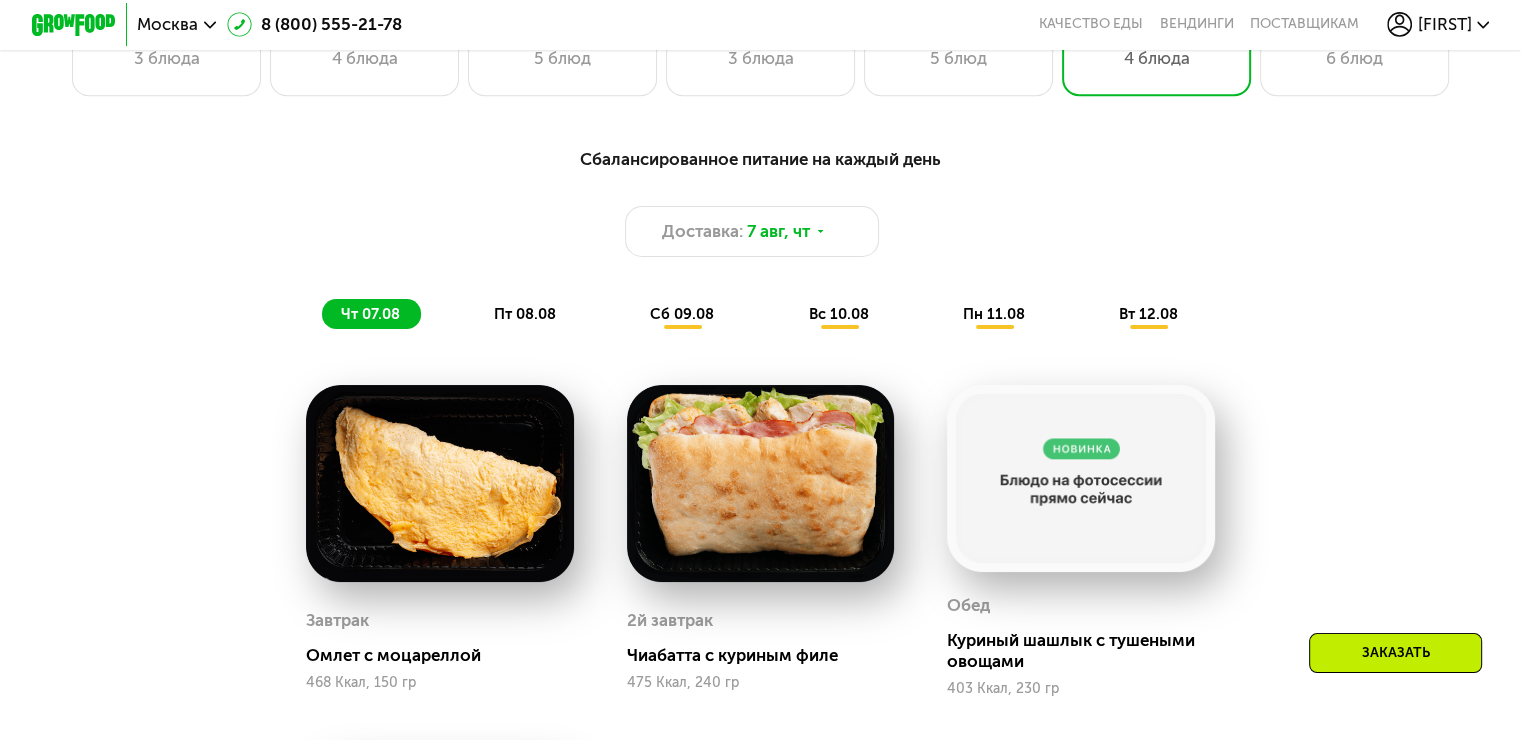 scroll, scrollTop: 1000, scrollLeft: 0, axis: vertical 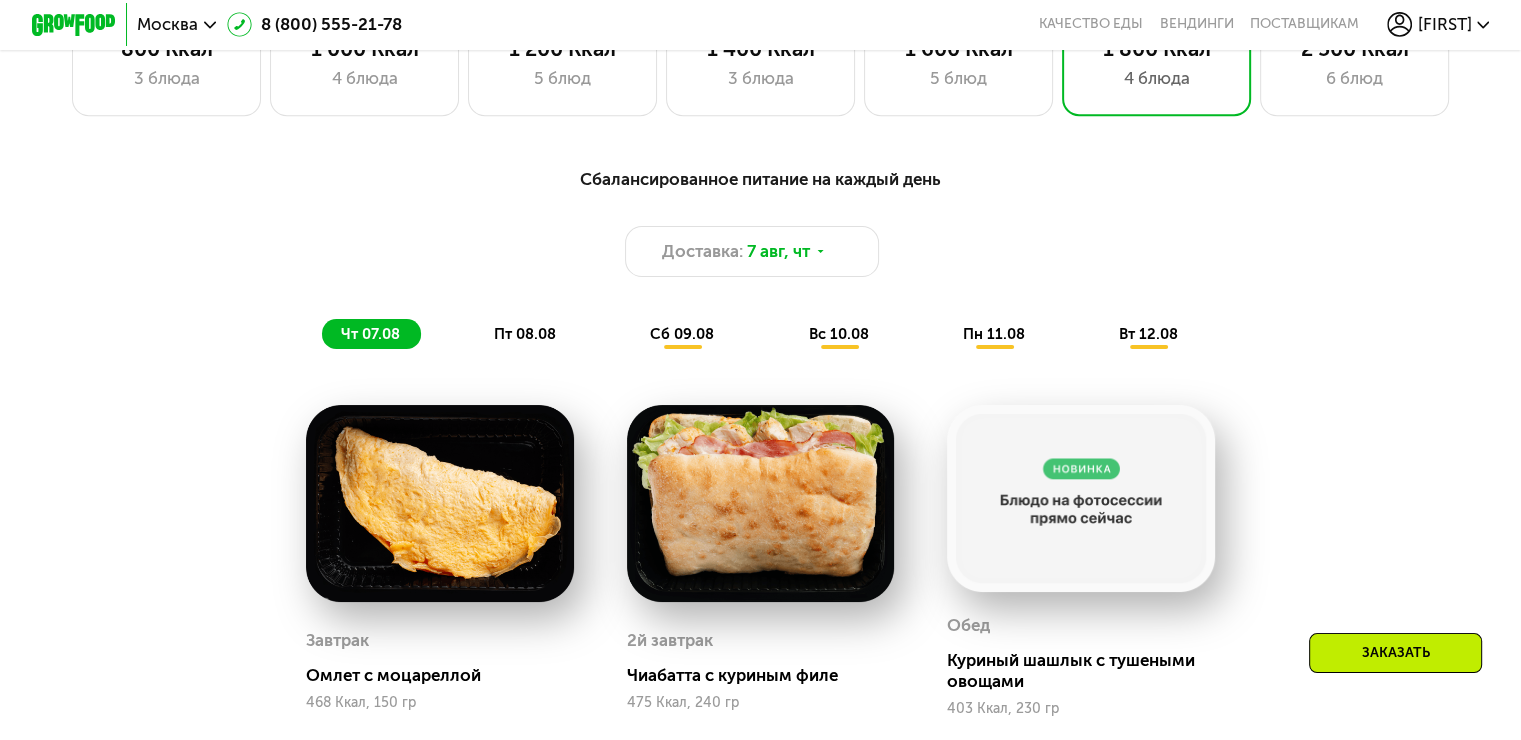 click on "пт 08.08" at bounding box center (525, 334) 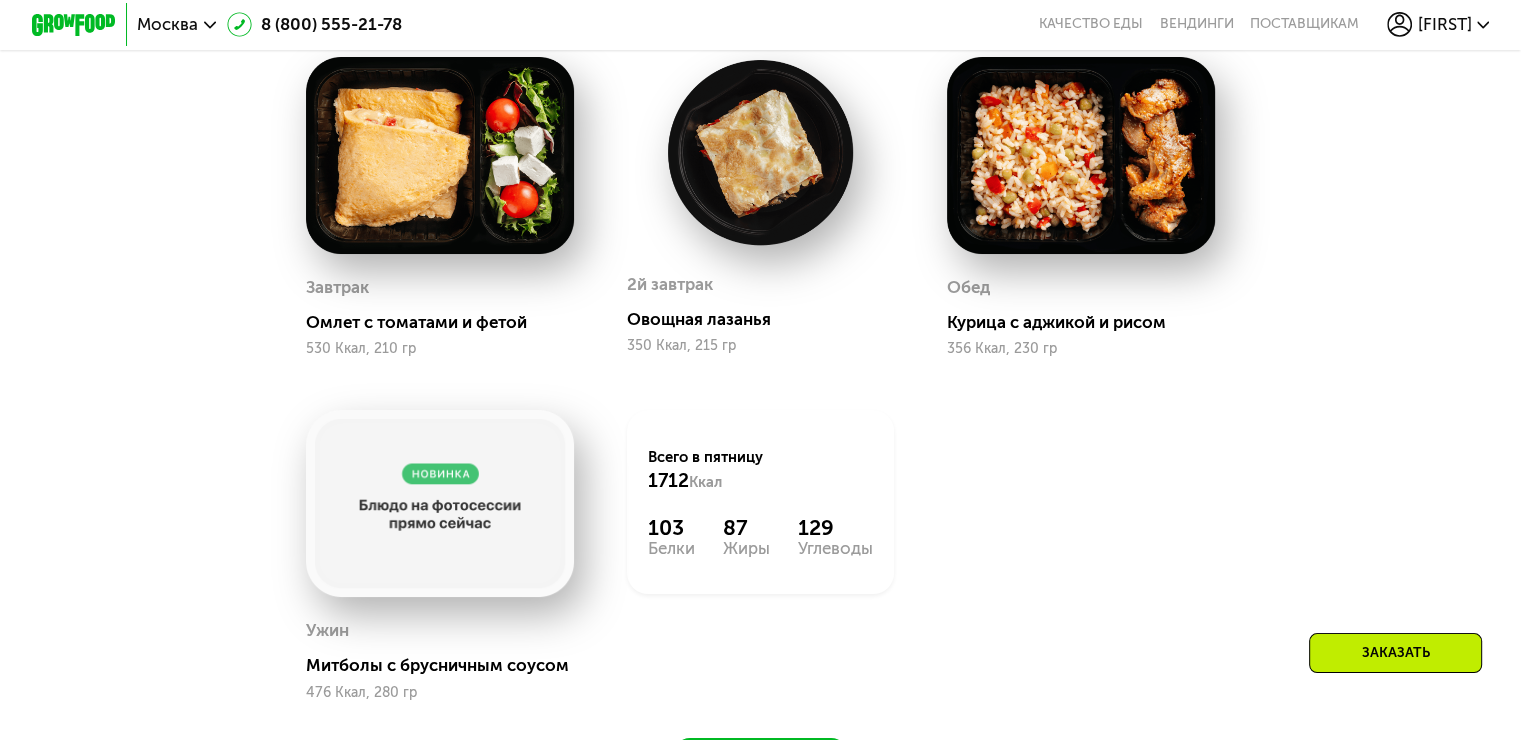 scroll, scrollTop: 1200, scrollLeft: 0, axis: vertical 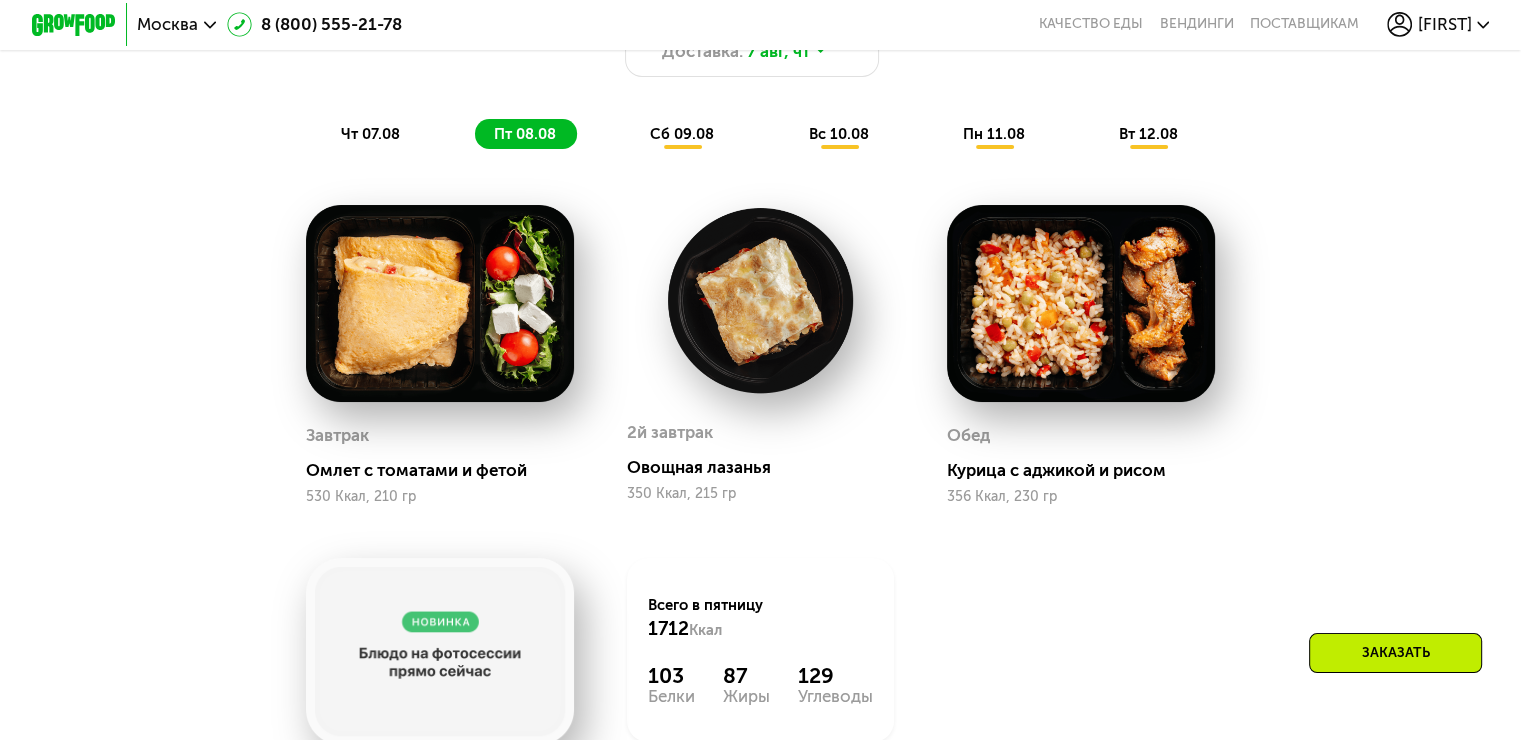 click on "сб 09.08" 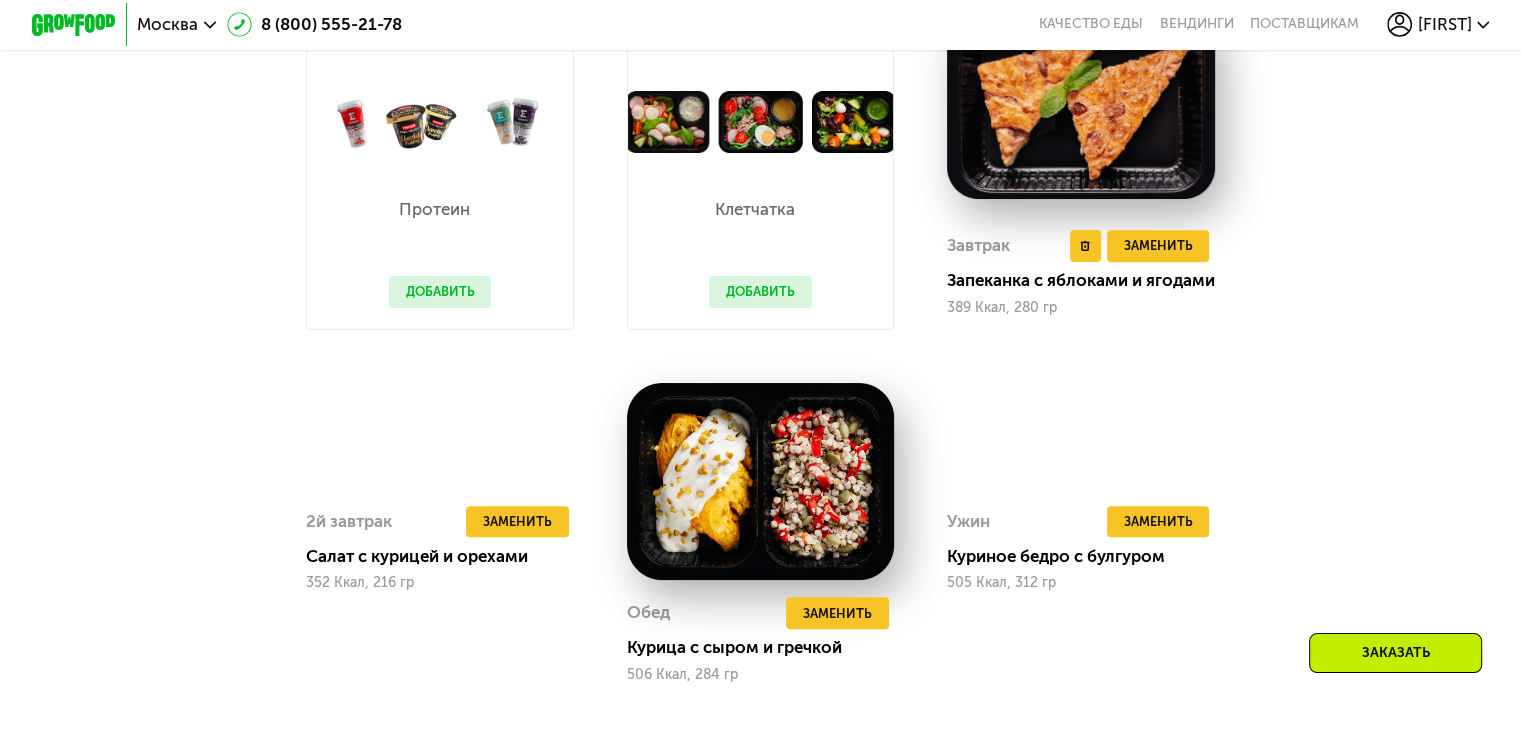 scroll, scrollTop: 1400, scrollLeft: 0, axis: vertical 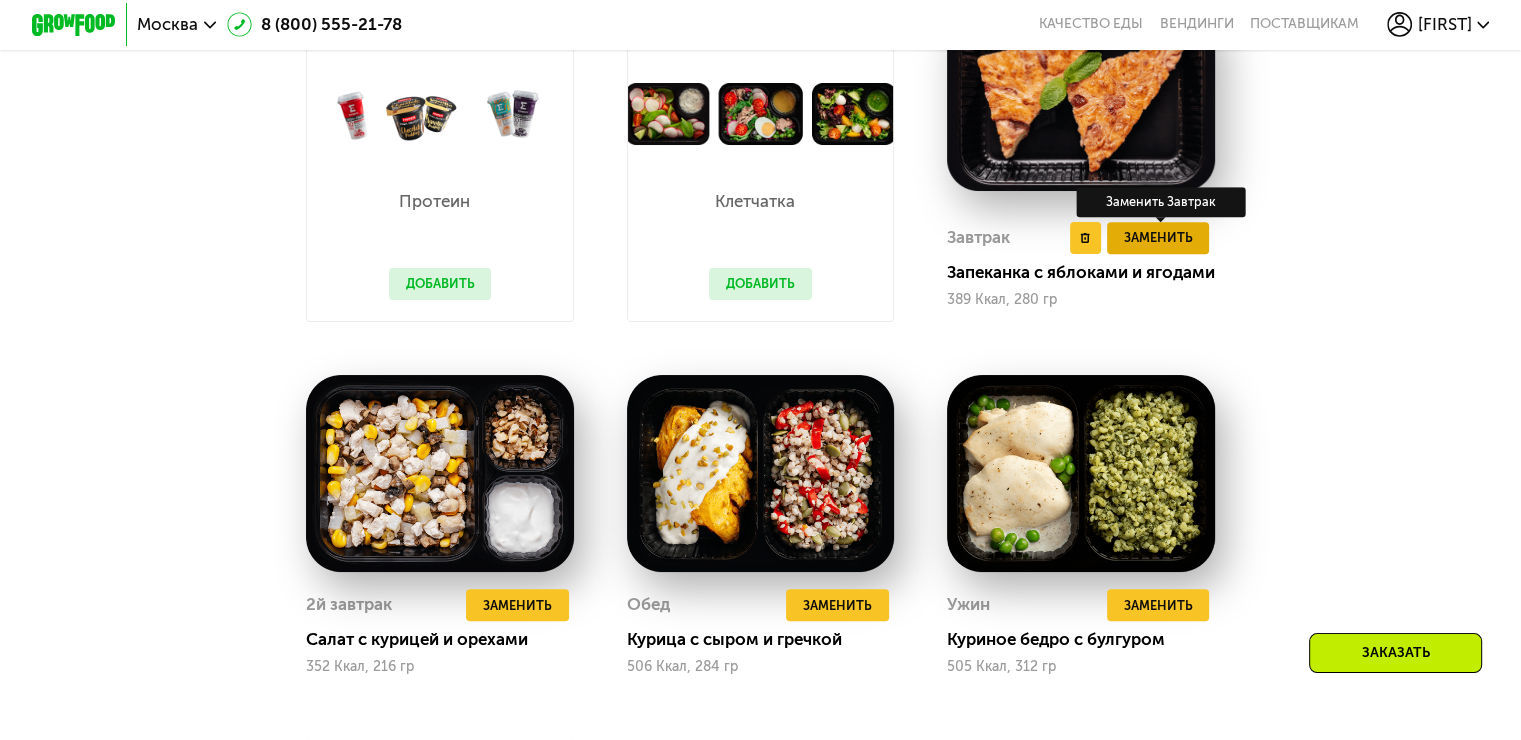 click on "Заменить" at bounding box center [1158, 238] 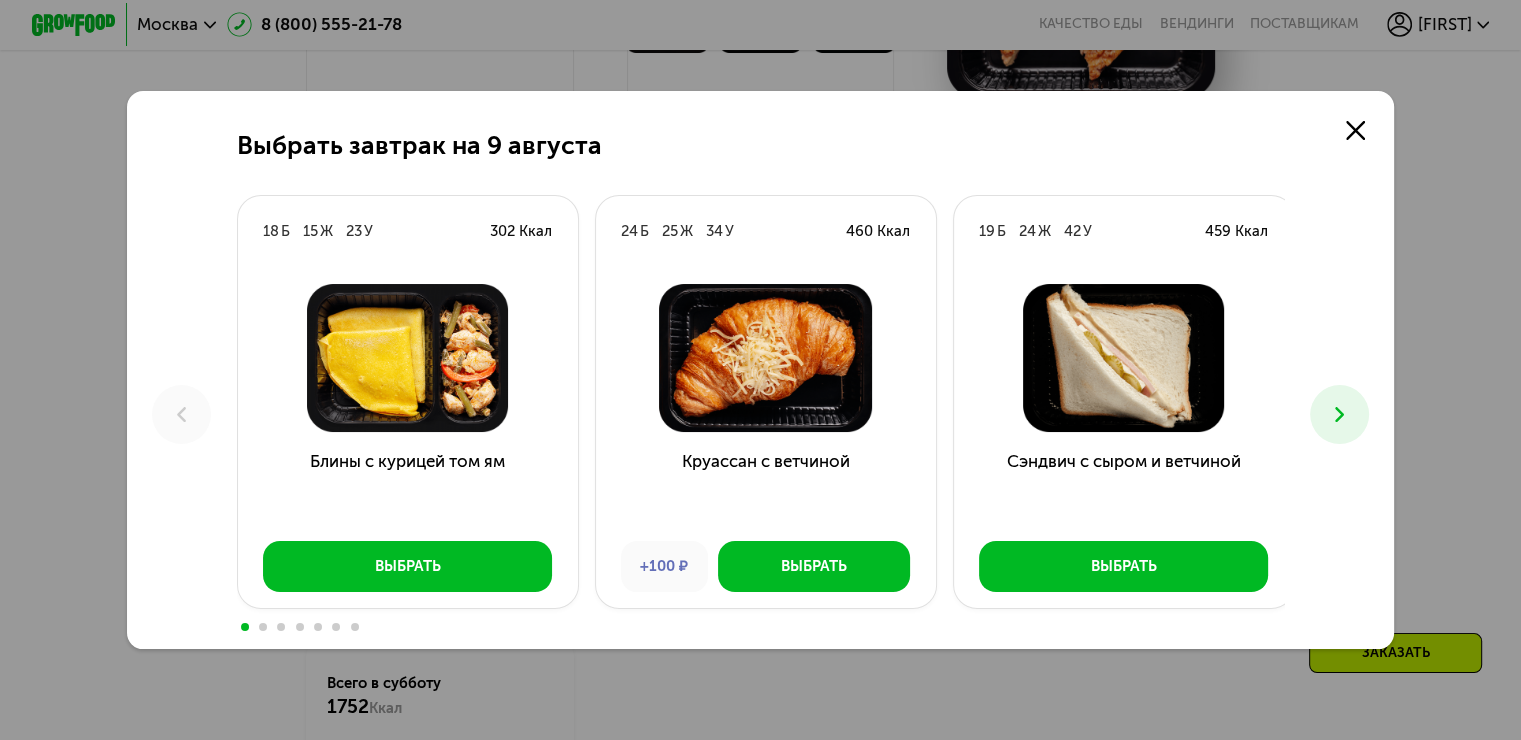 scroll, scrollTop: 1500, scrollLeft: 0, axis: vertical 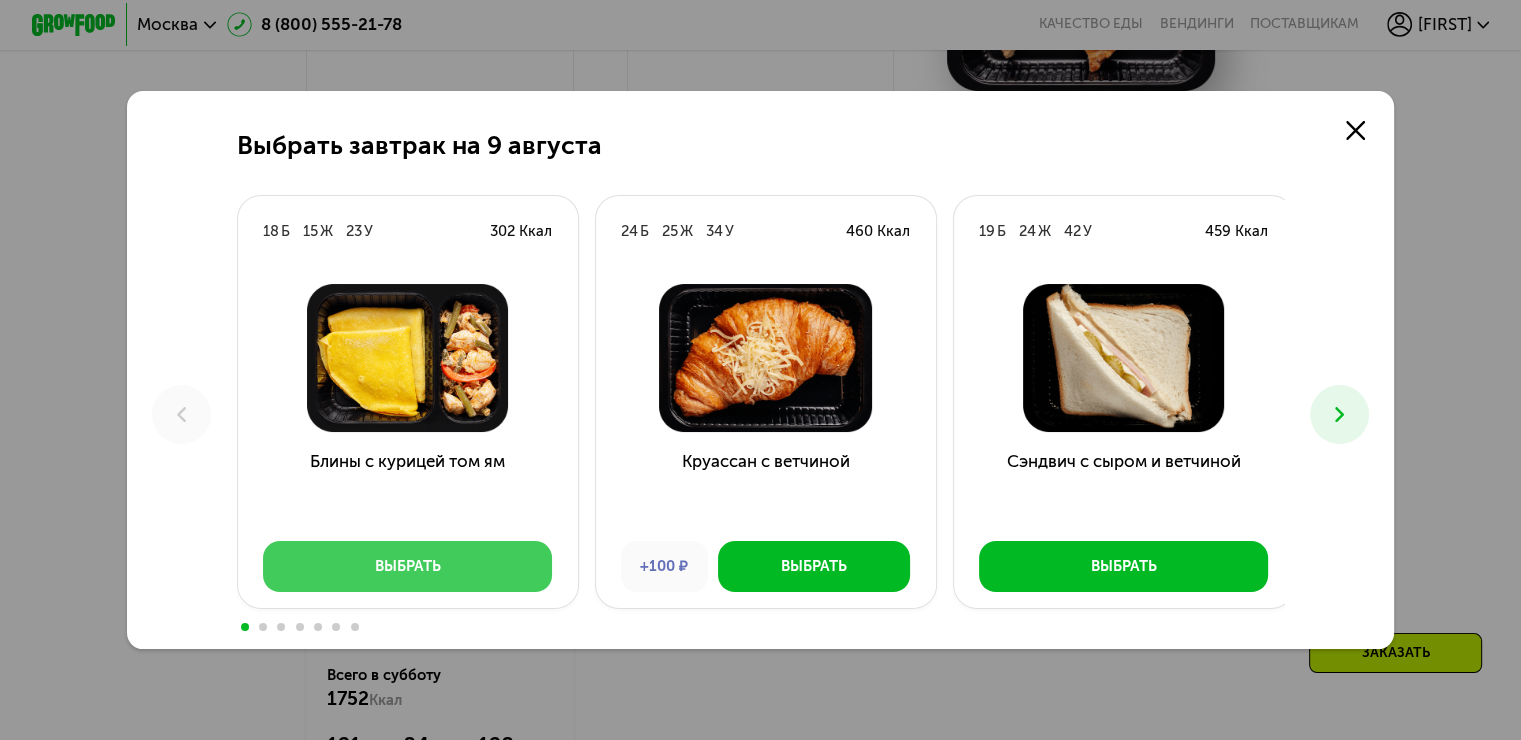 click on "Выбрать" at bounding box center (407, 566) 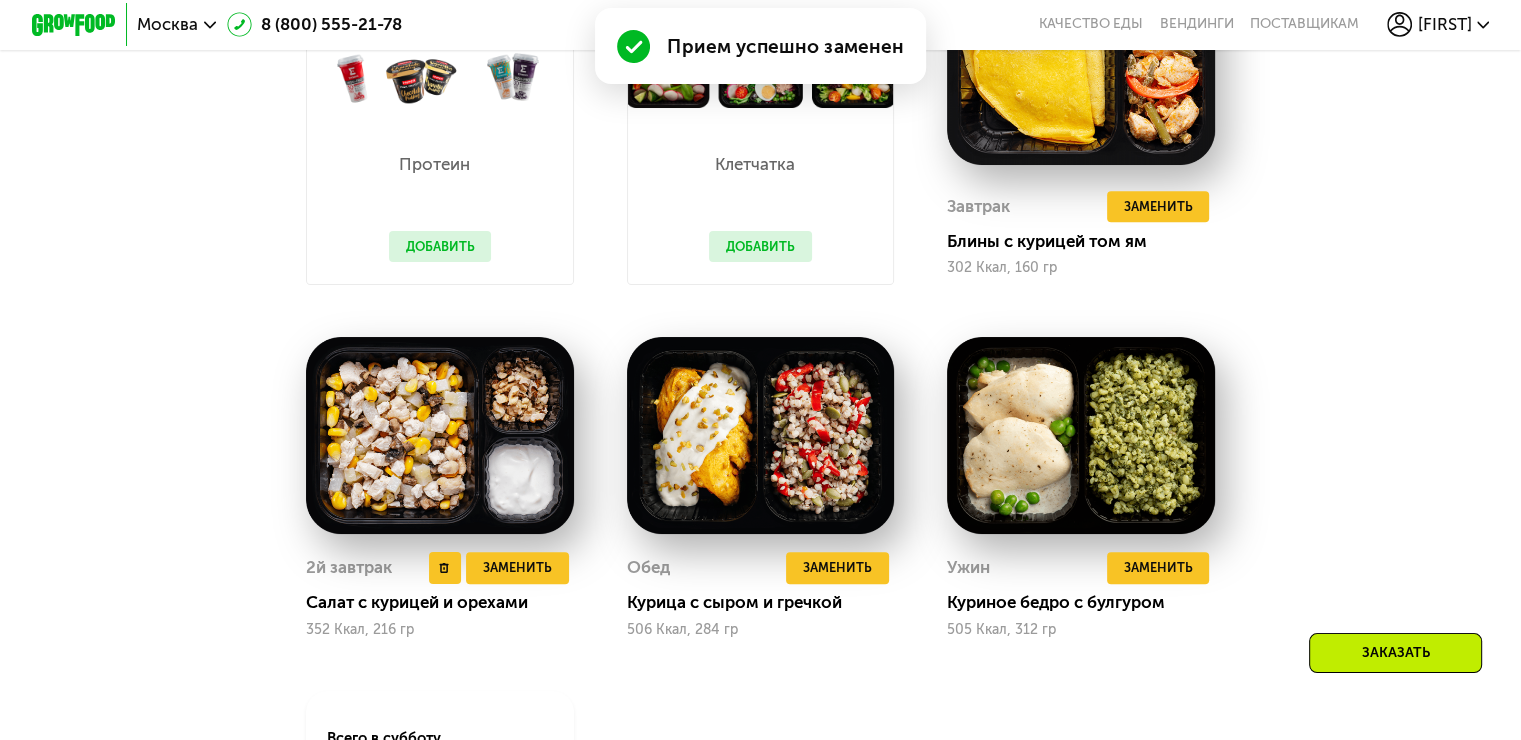 scroll, scrollTop: 1553, scrollLeft: 0, axis: vertical 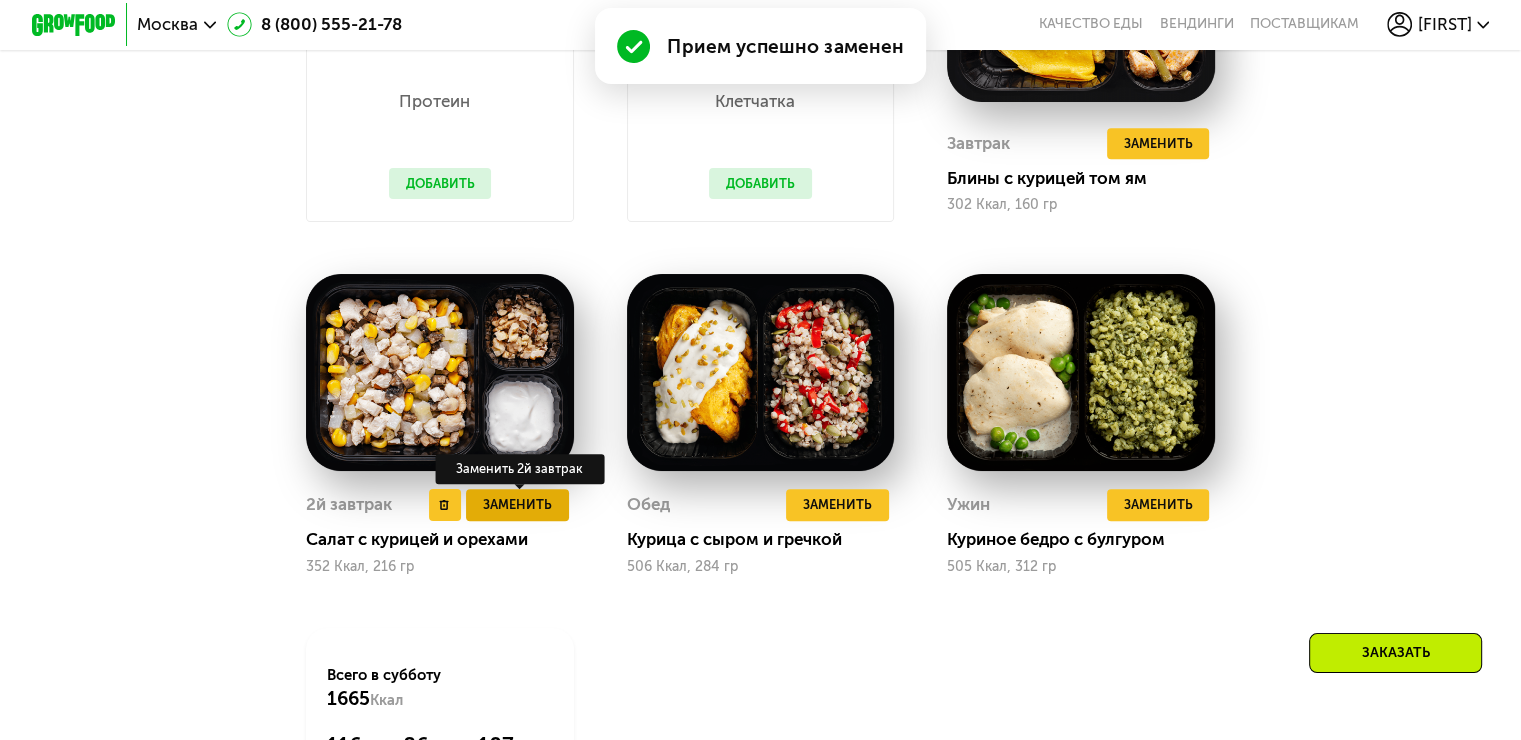 click on "Заменить" at bounding box center (517, 504) 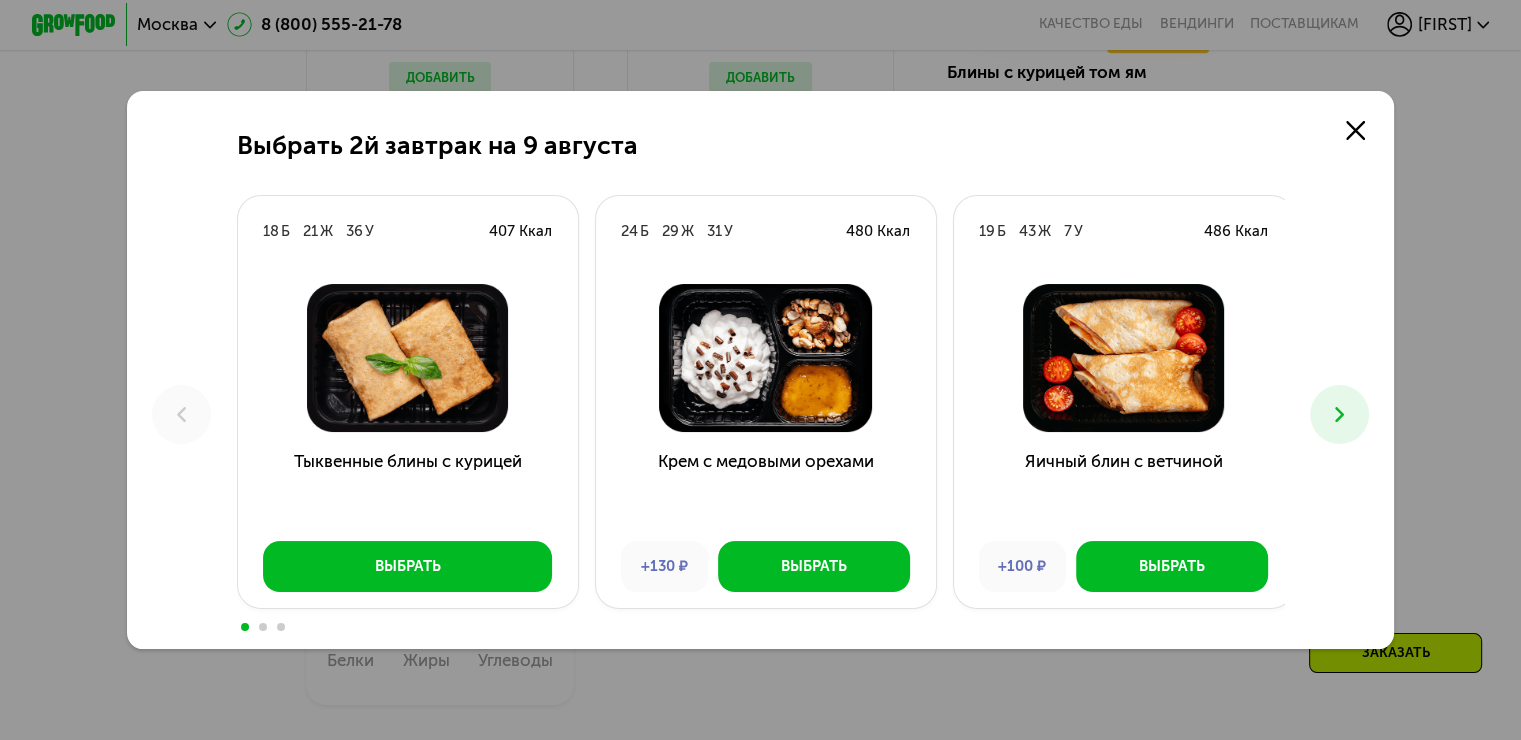 scroll, scrollTop: 1653, scrollLeft: 0, axis: vertical 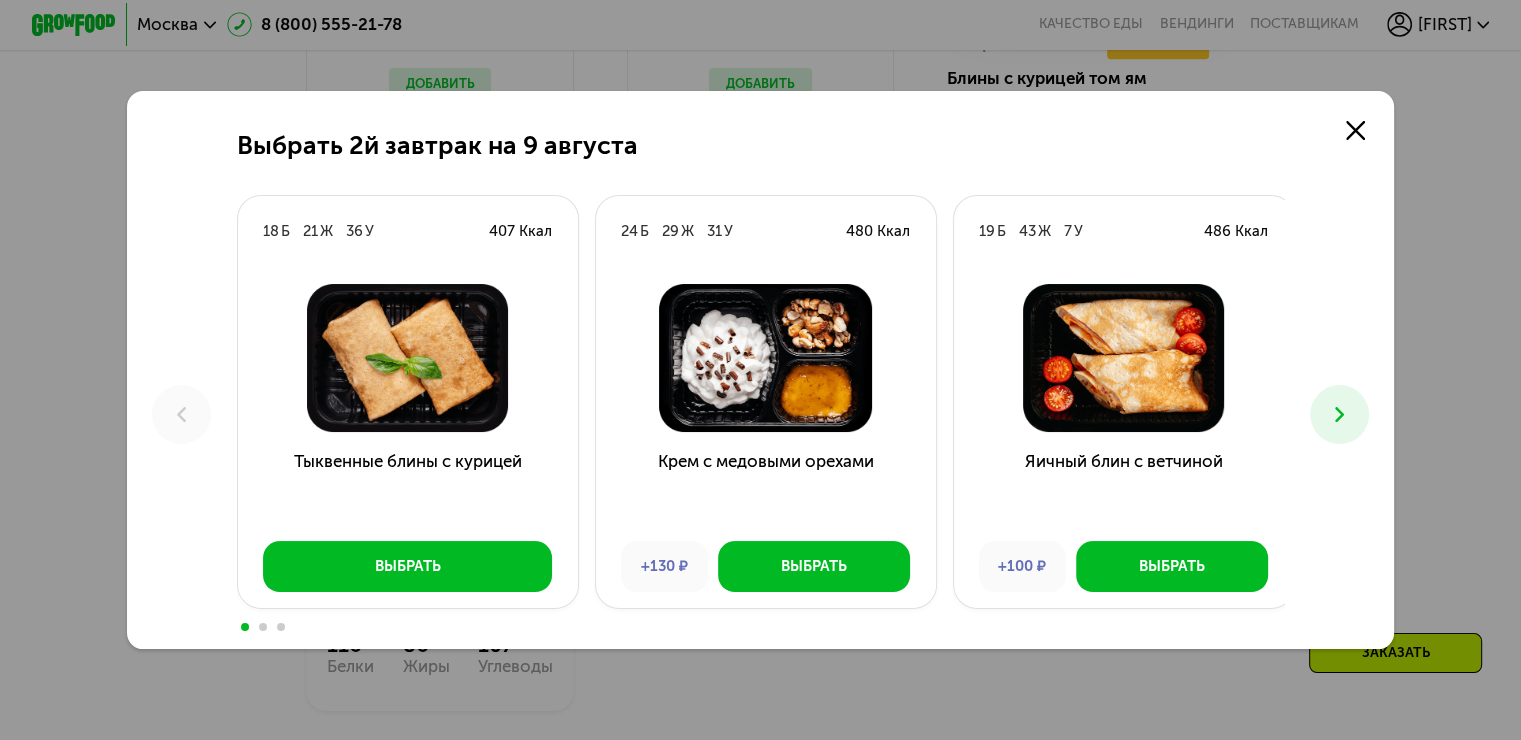 drag, startPoint x: 1360, startPoint y: 380, endPoint x: 1361, endPoint y: 392, distance: 12.0415945 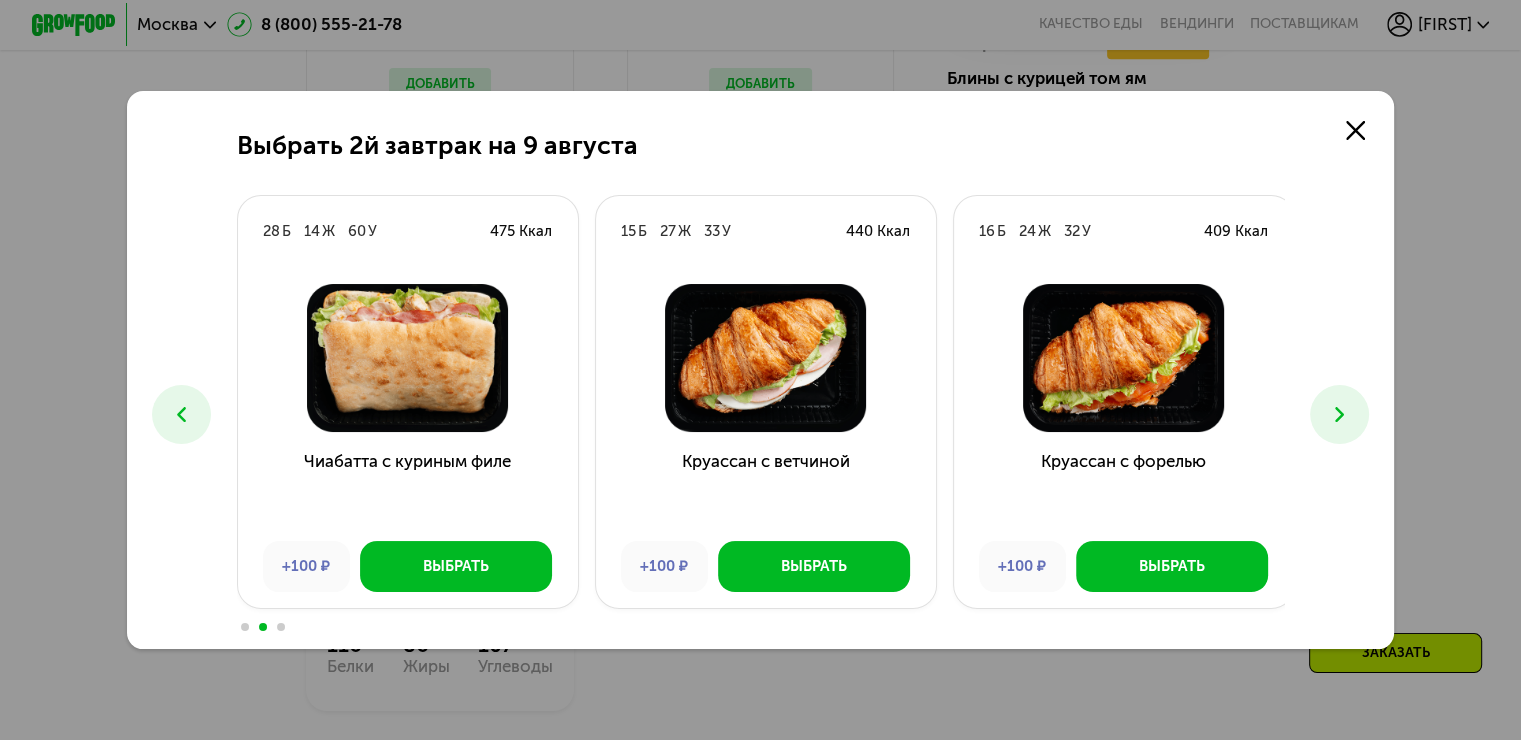 click at bounding box center (1339, 414) 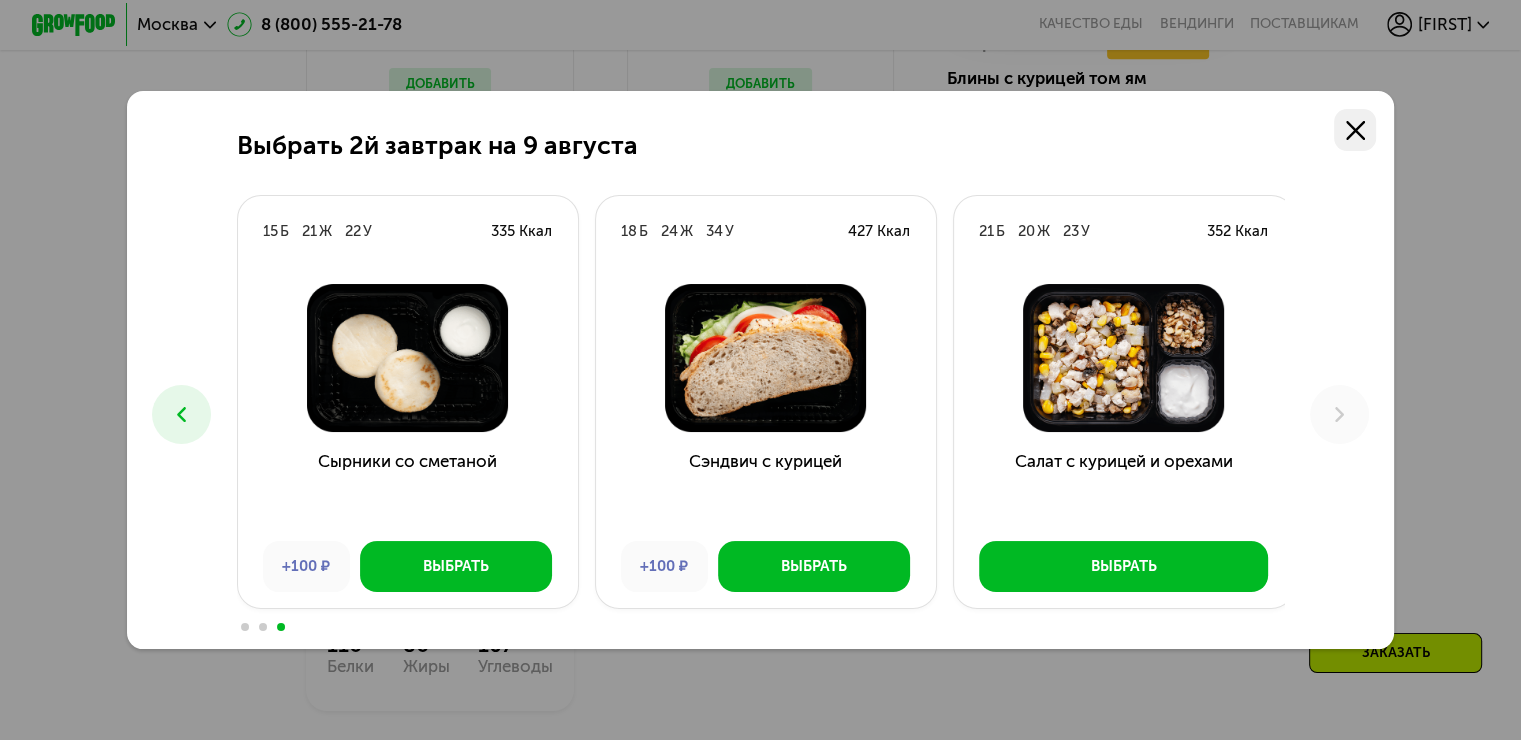 click 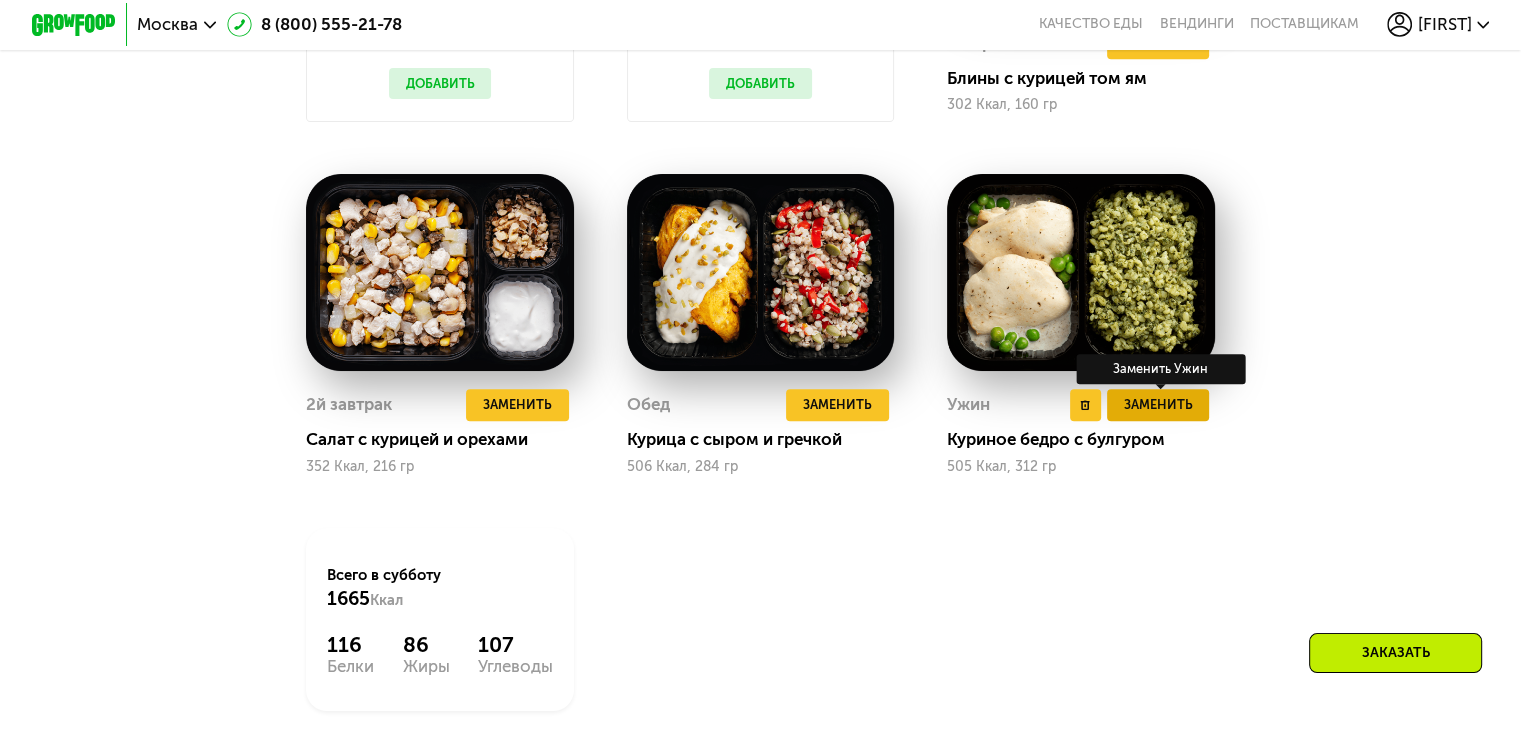 click on "Заменить" at bounding box center (1157, 404) 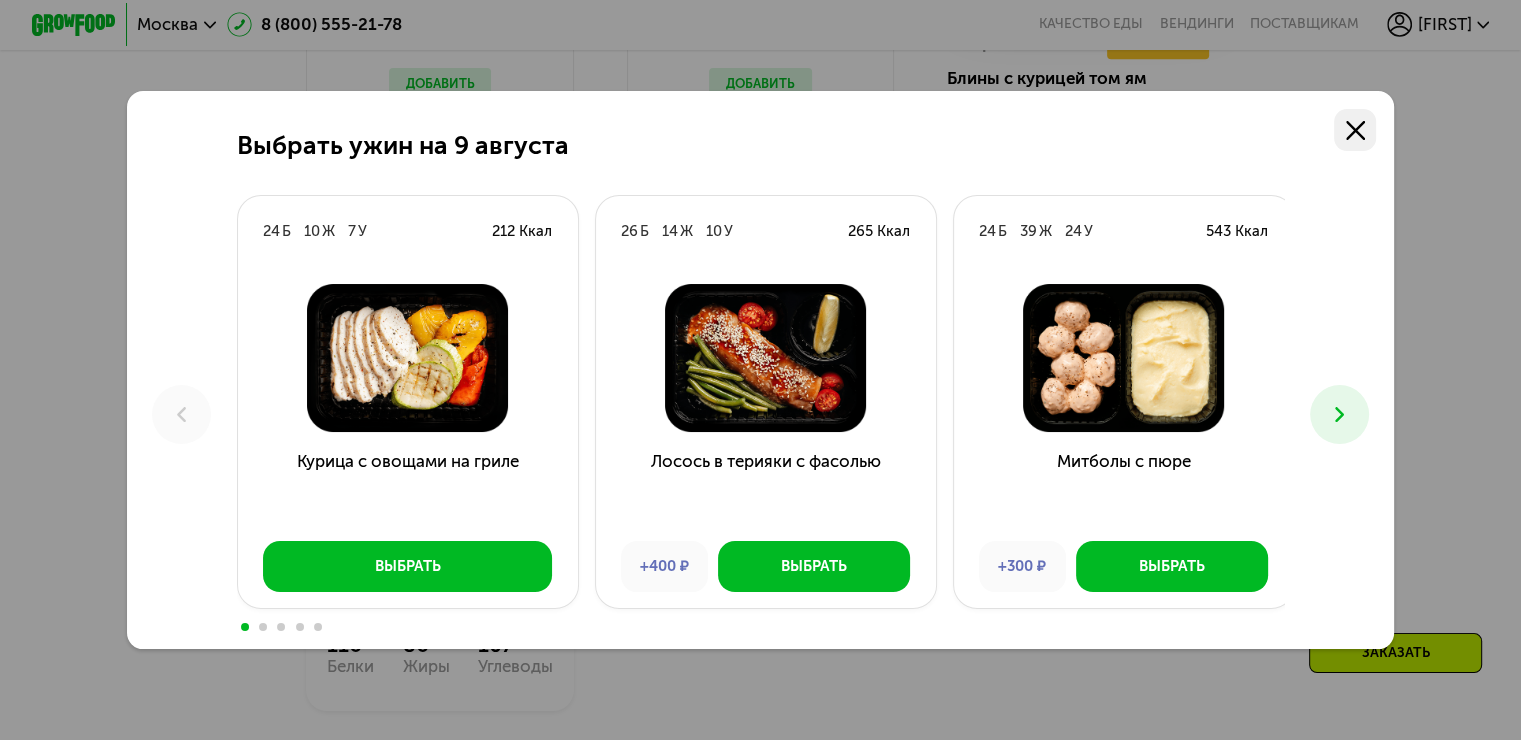 click 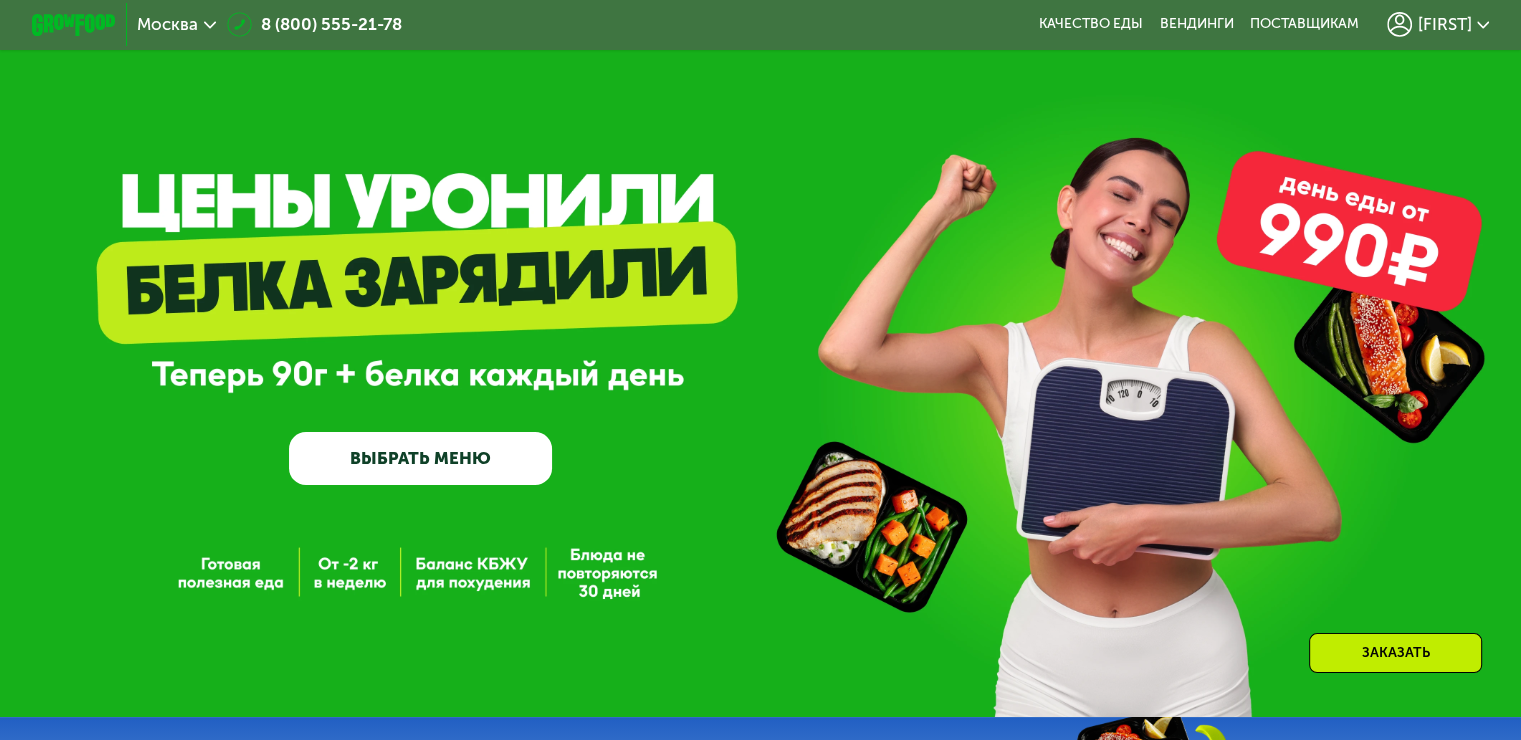 scroll, scrollTop: 0, scrollLeft: 0, axis: both 